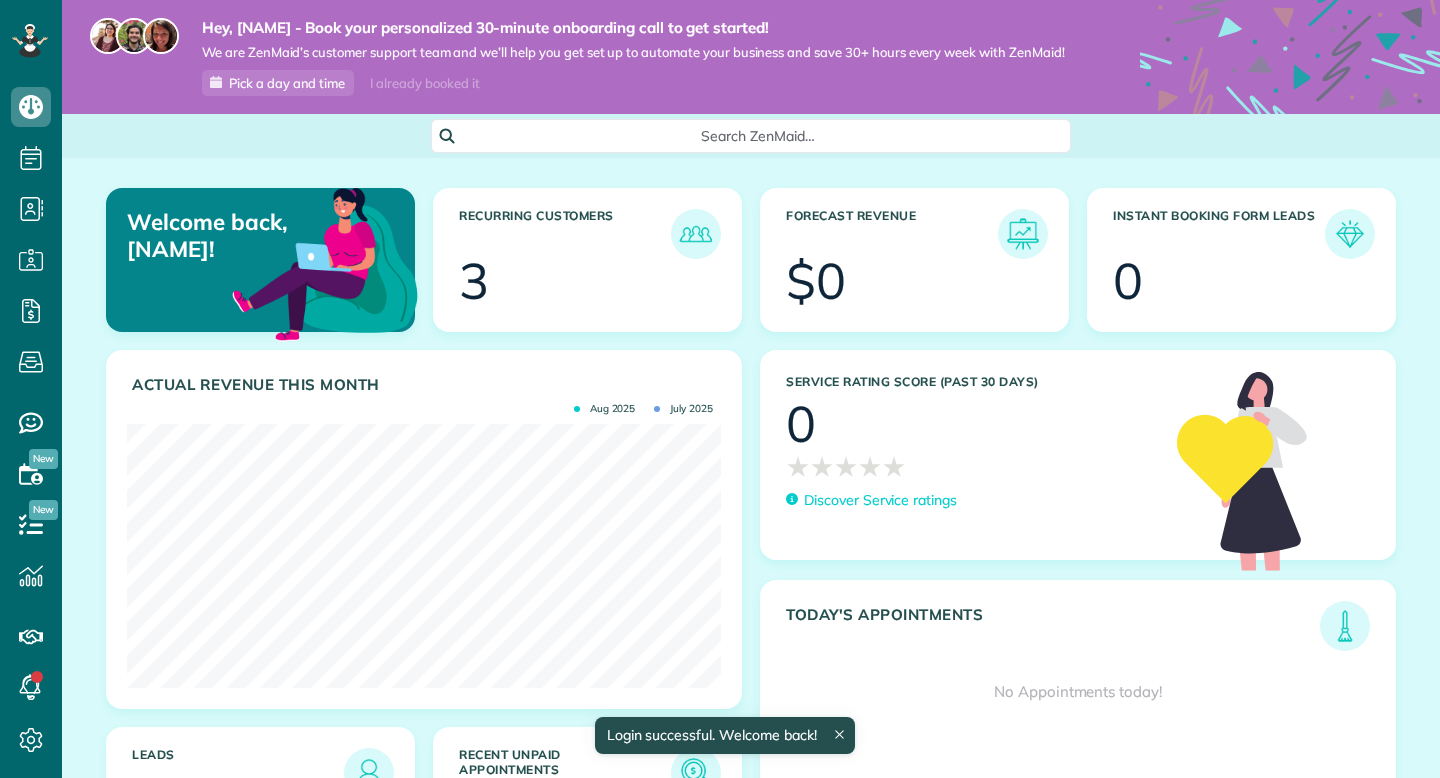 scroll, scrollTop: 0, scrollLeft: 0, axis: both 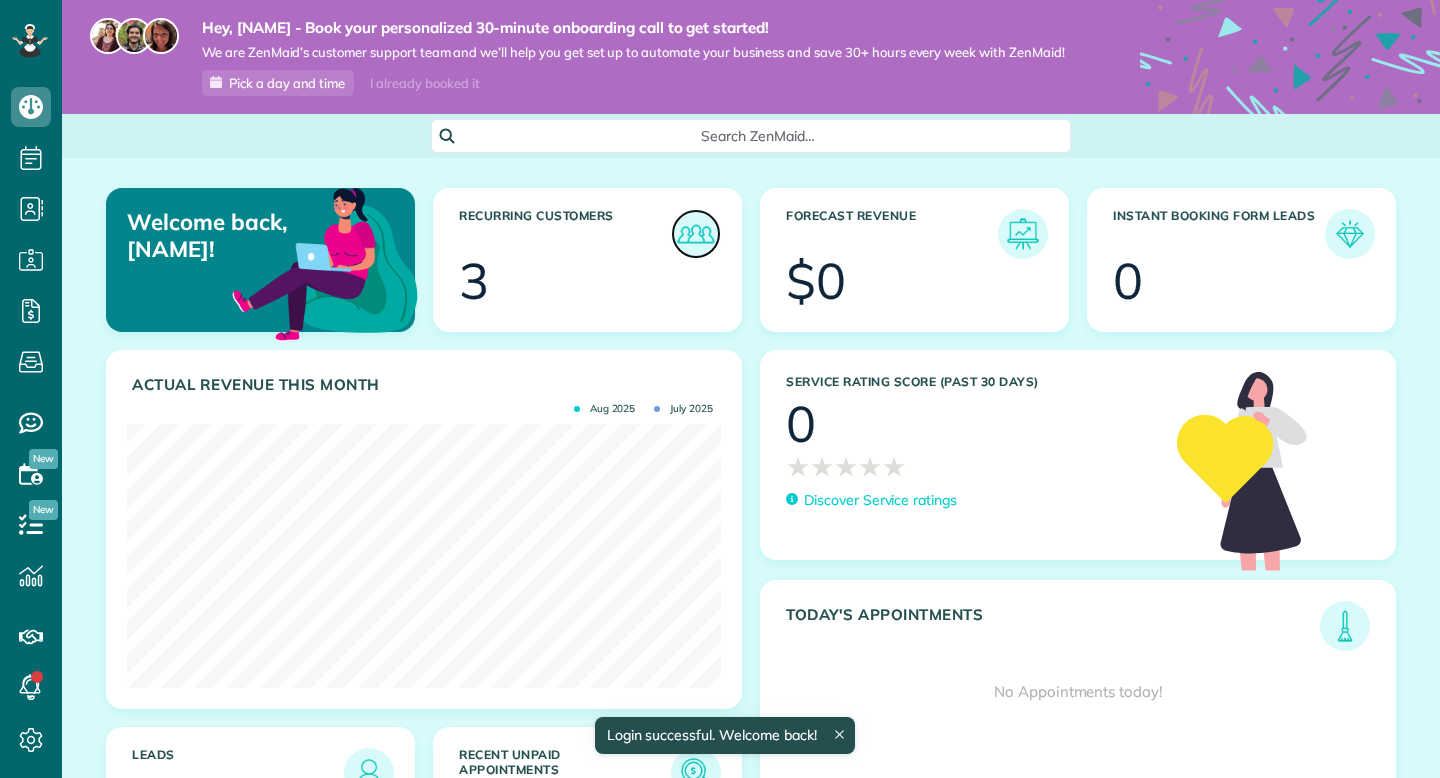 click at bounding box center [696, 234] 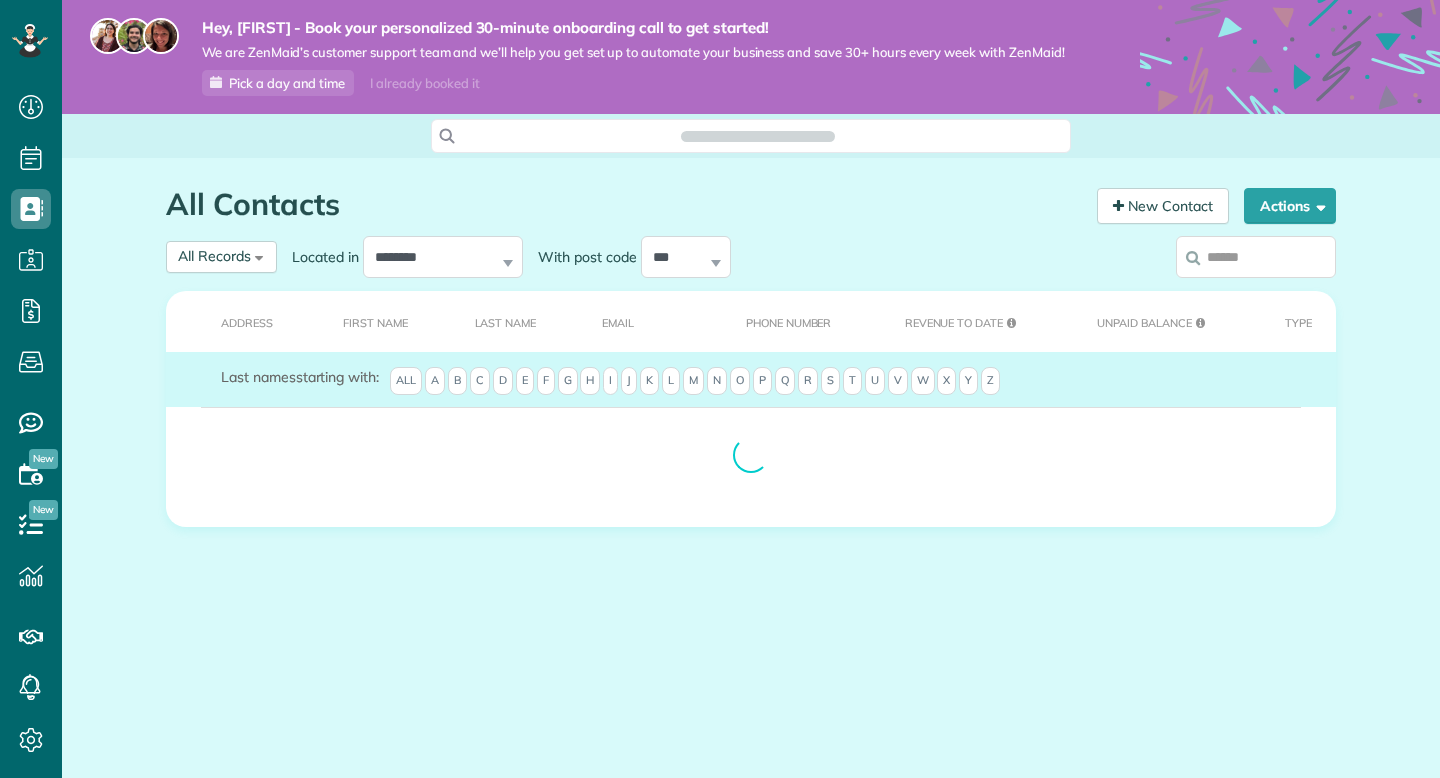 scroll, scrollTop: 0, scrollLeft: 0, axis: both 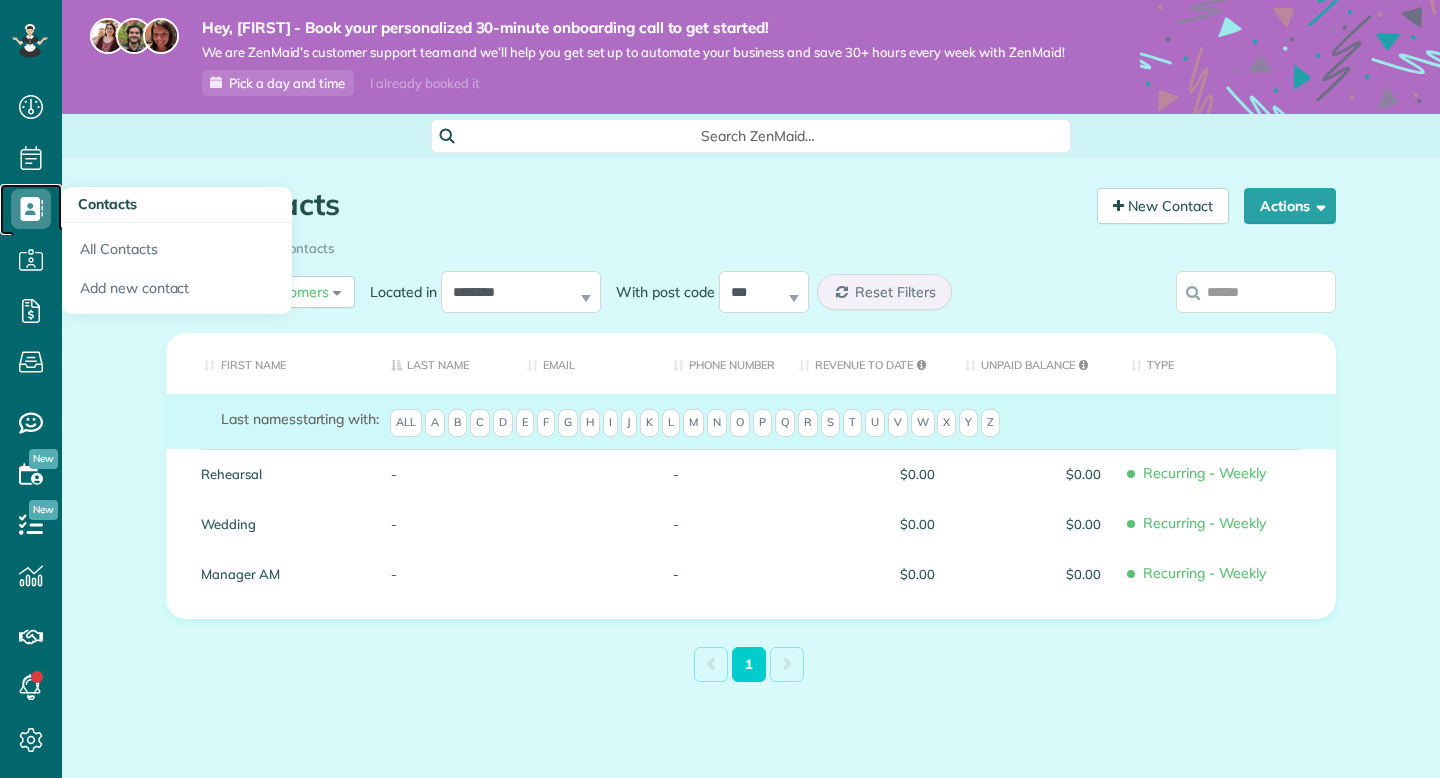 click 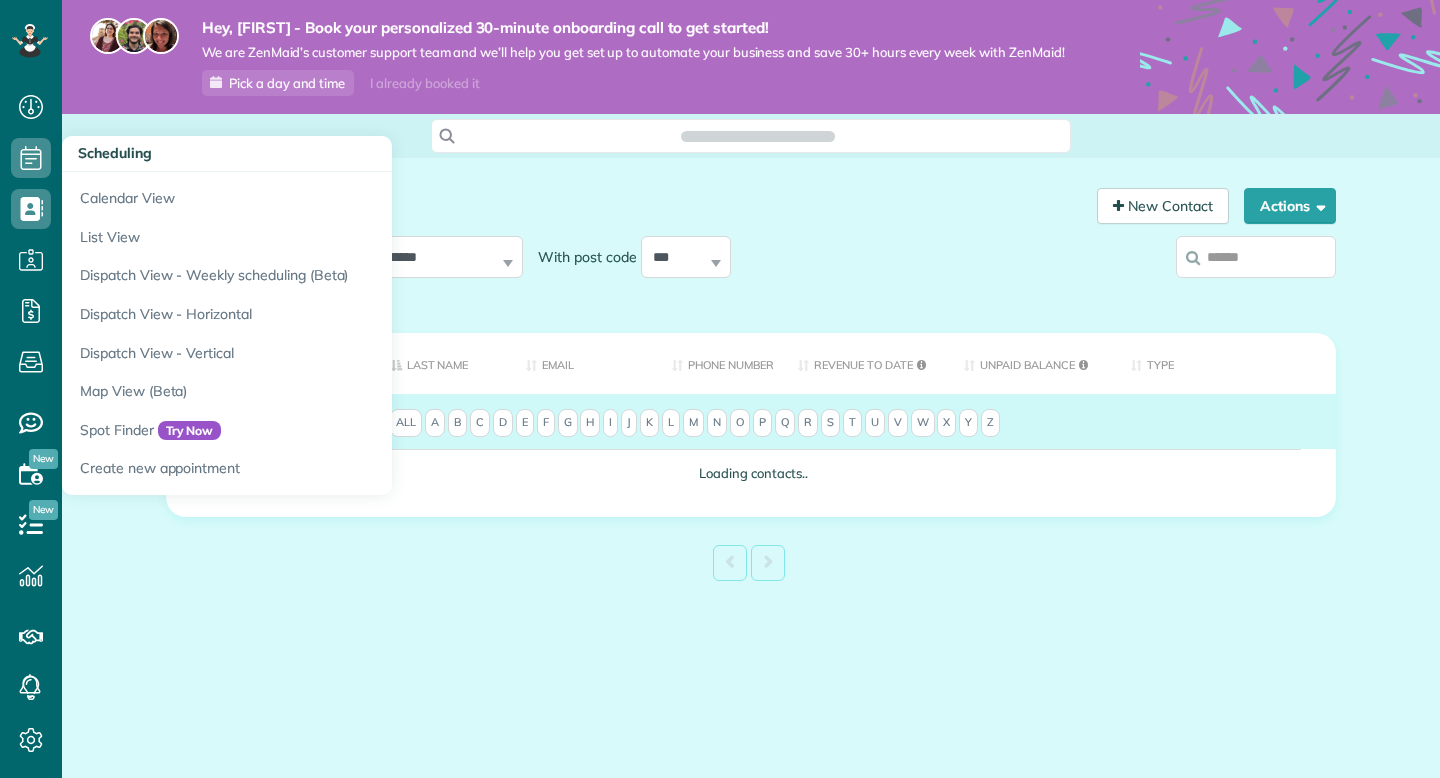 scroll, scrollTop: 0, scrollLeft: 0, axis: both 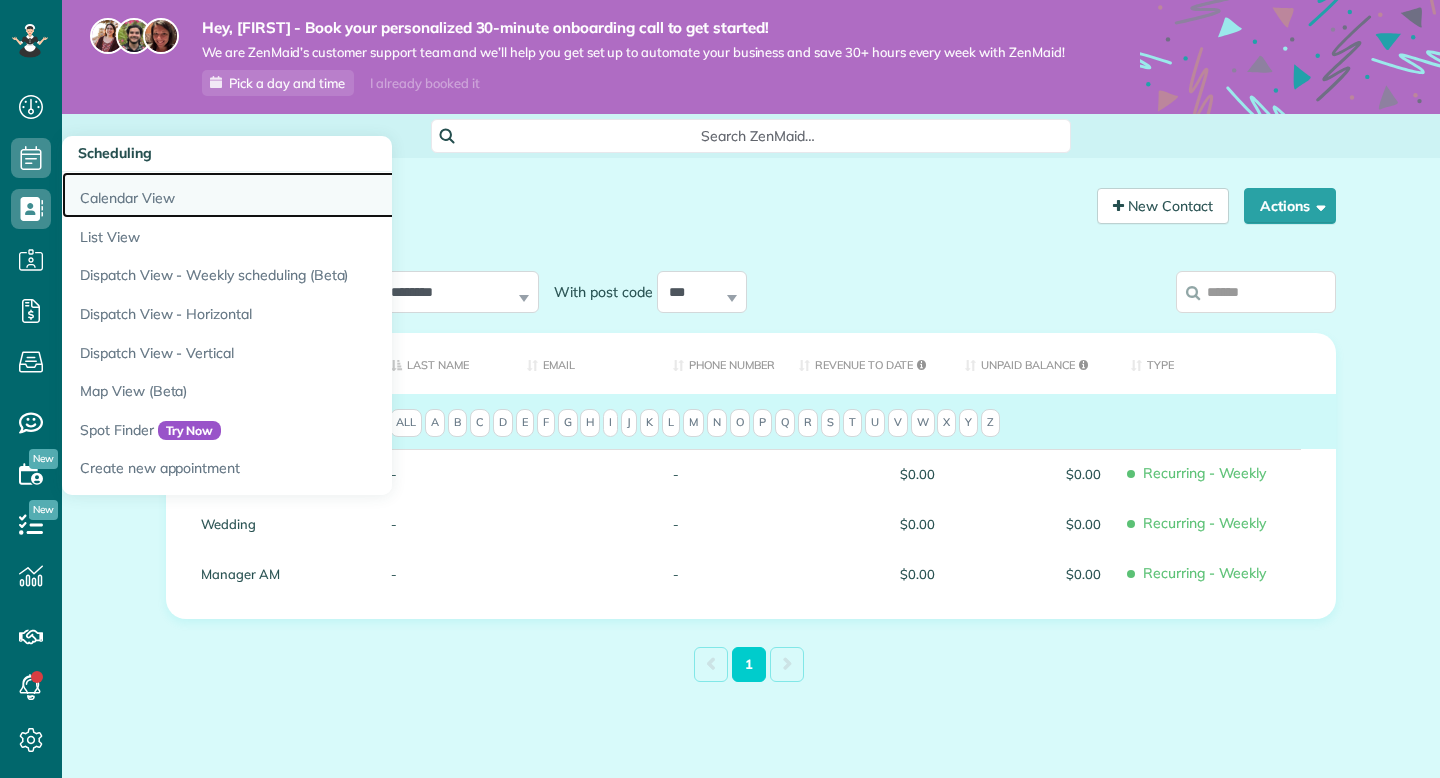 click on "Calendar View" at bounding box center (312, 195) 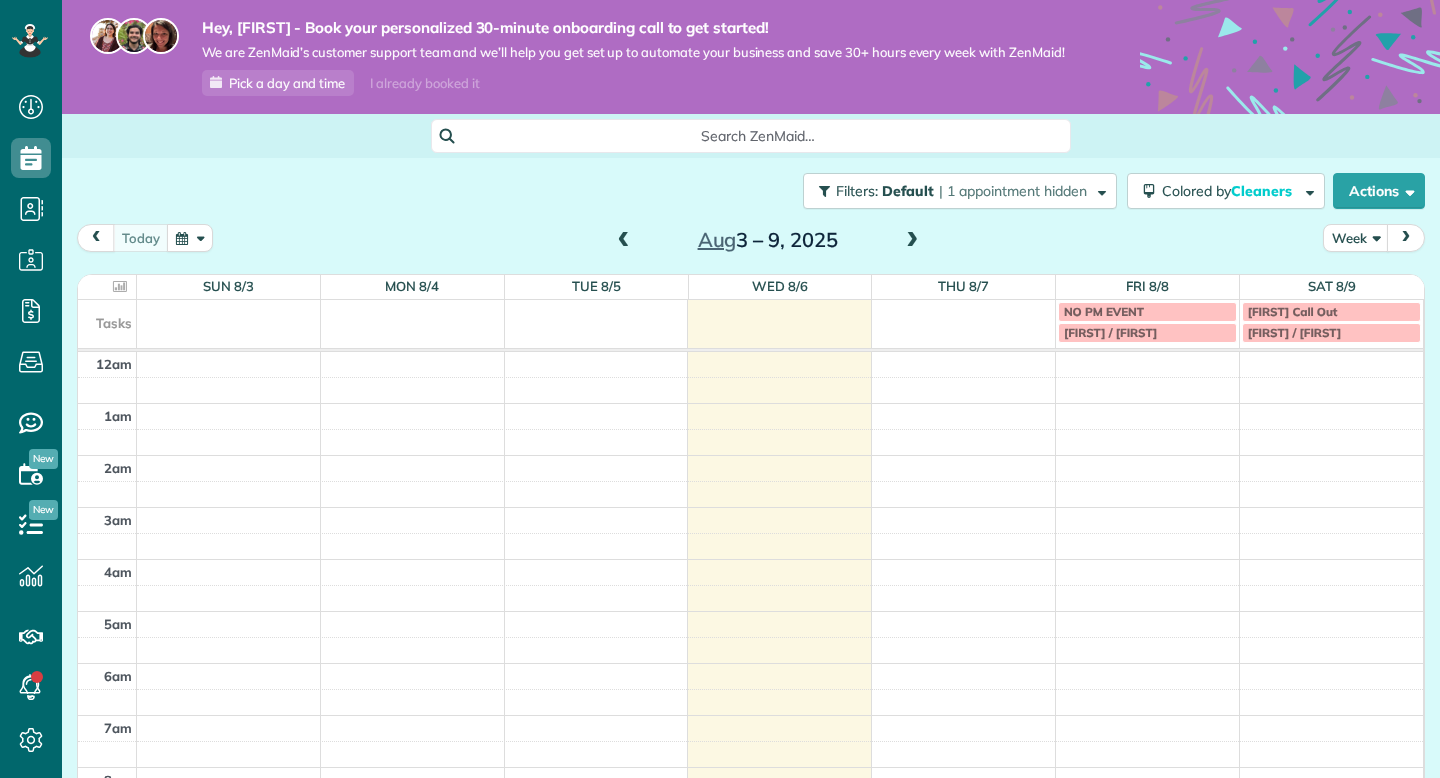 scroll, scrollTop: 0, scrollLeft: 0, axis: both 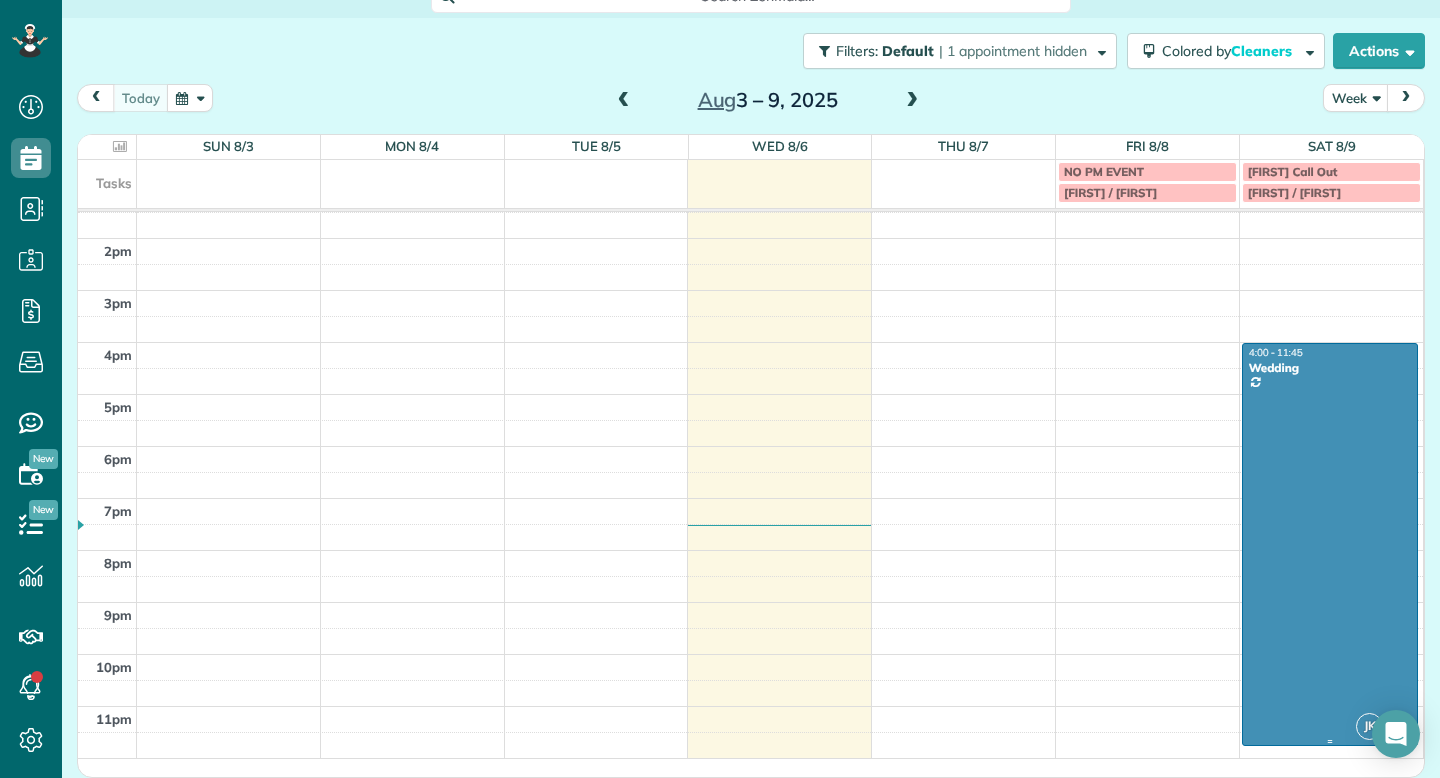 click at bounding box center [1330, 544] 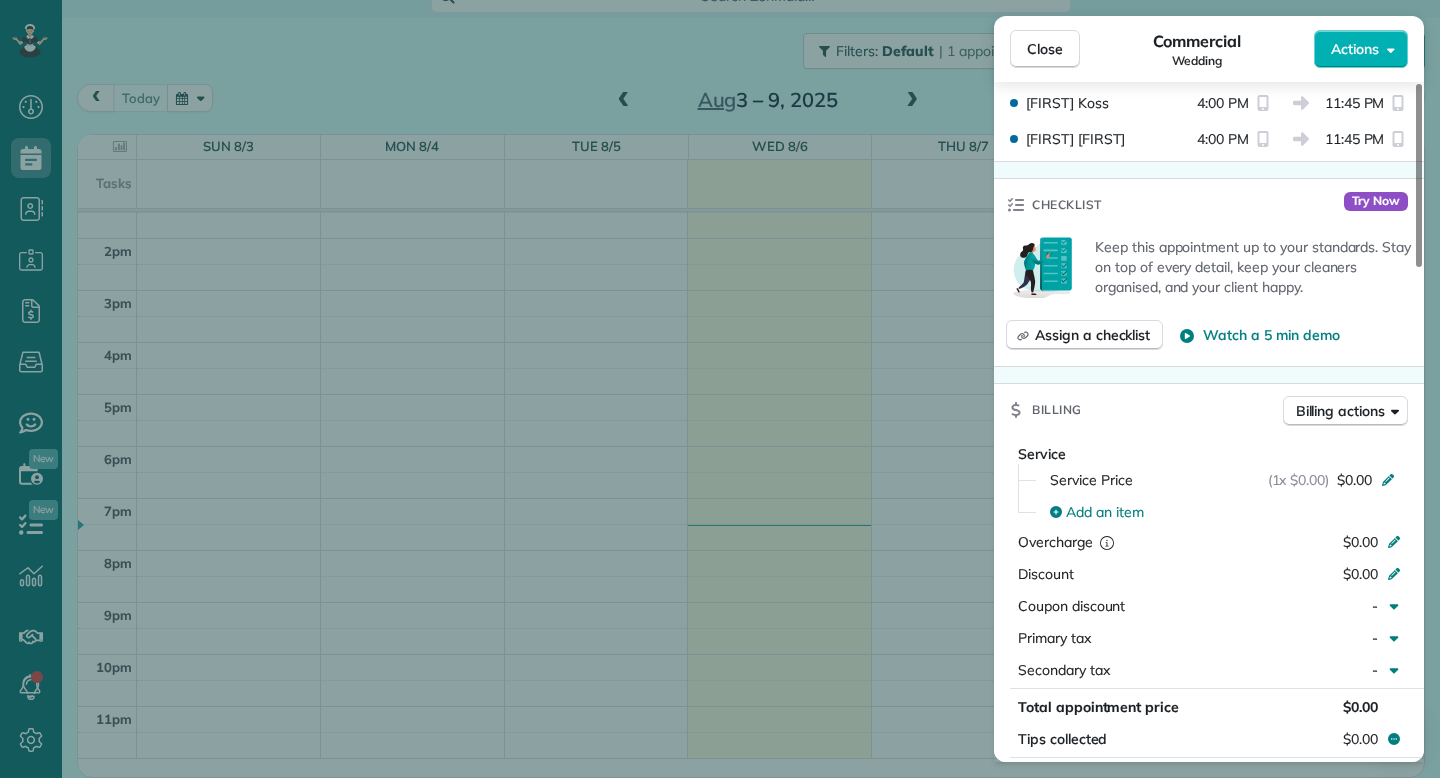 scroll, scrollTop: 628, scrollLeft: 0, axis: vertical 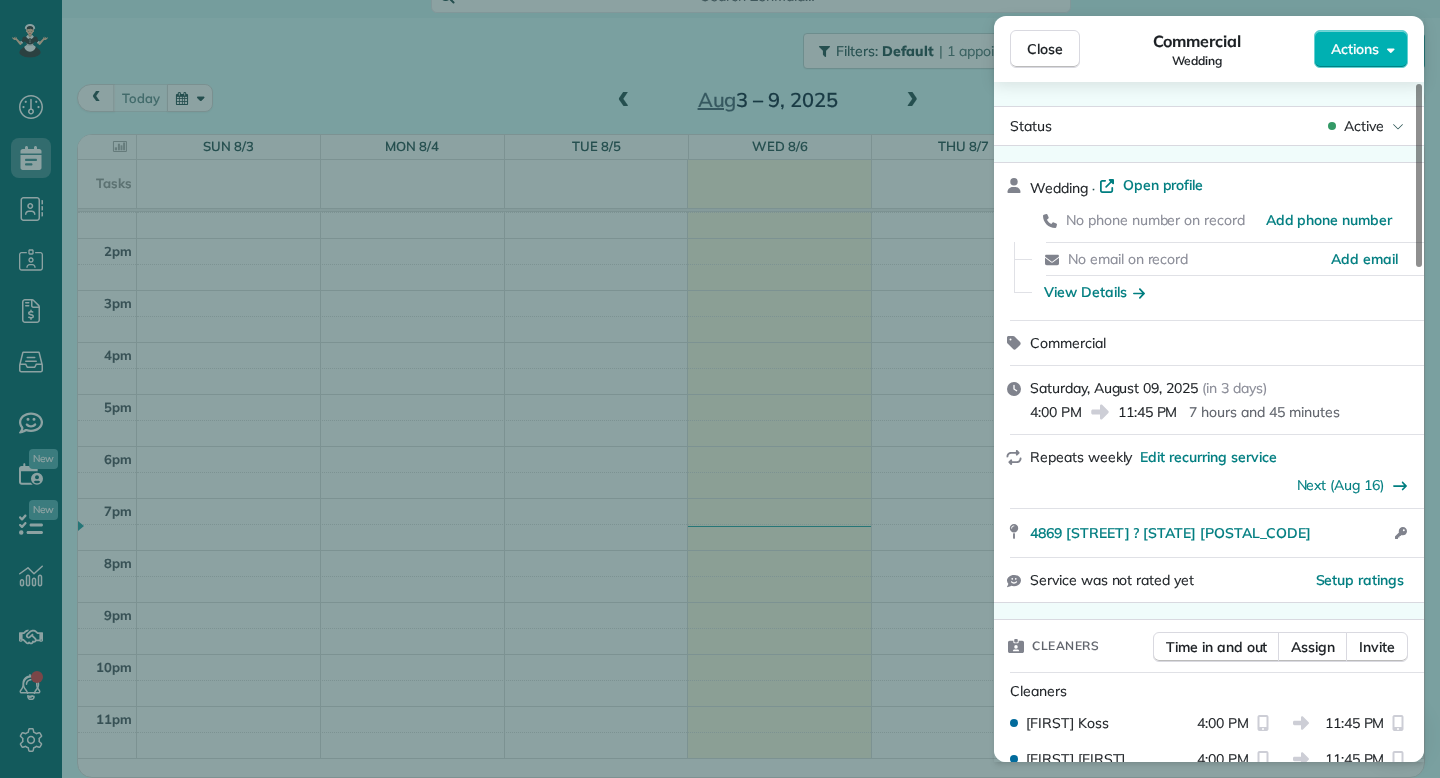 click on "Close Commercial Wedding Actions Status Active Wedding · Open profile No phone number on record Add phone number No email on record Add email View Details Commercial Saturday, August 09, 2025 ( in 3 days ) 4:00 PM 11:45 PM 7 hours and 45 minutes Repeats weekly Edit recurring service Next (Aug 16) 4869 Plant Road ? AL 35014 Open access information Service was not rated yet Setup ratings Cleaners Time in and out Assign Invite Cleaners Justice   Koss 4:00 PM 11:45 PM Landon   Floyd 4:00 PM 11:45 PM Checklist Try Now Keep this appointment up to your standards. Stay on top of every detail, keep your cleaners organised, and your client happy. Assign a checklist Watch a 5 min demo Billing Billing actions Service Service Price (1x $0.00) $0.00 Add an item Overcharge $0.00 Discount $0.00 Coupon discount - Primary tax - Secondary tax - Total appointment price $0.00 Tips collected $0.00 Mark as paid Total including tip $0.00 Get paid online in no-time! Send an invoice and reward your cleaners with tips Reason for Skip" at bounding box center [720, 389] 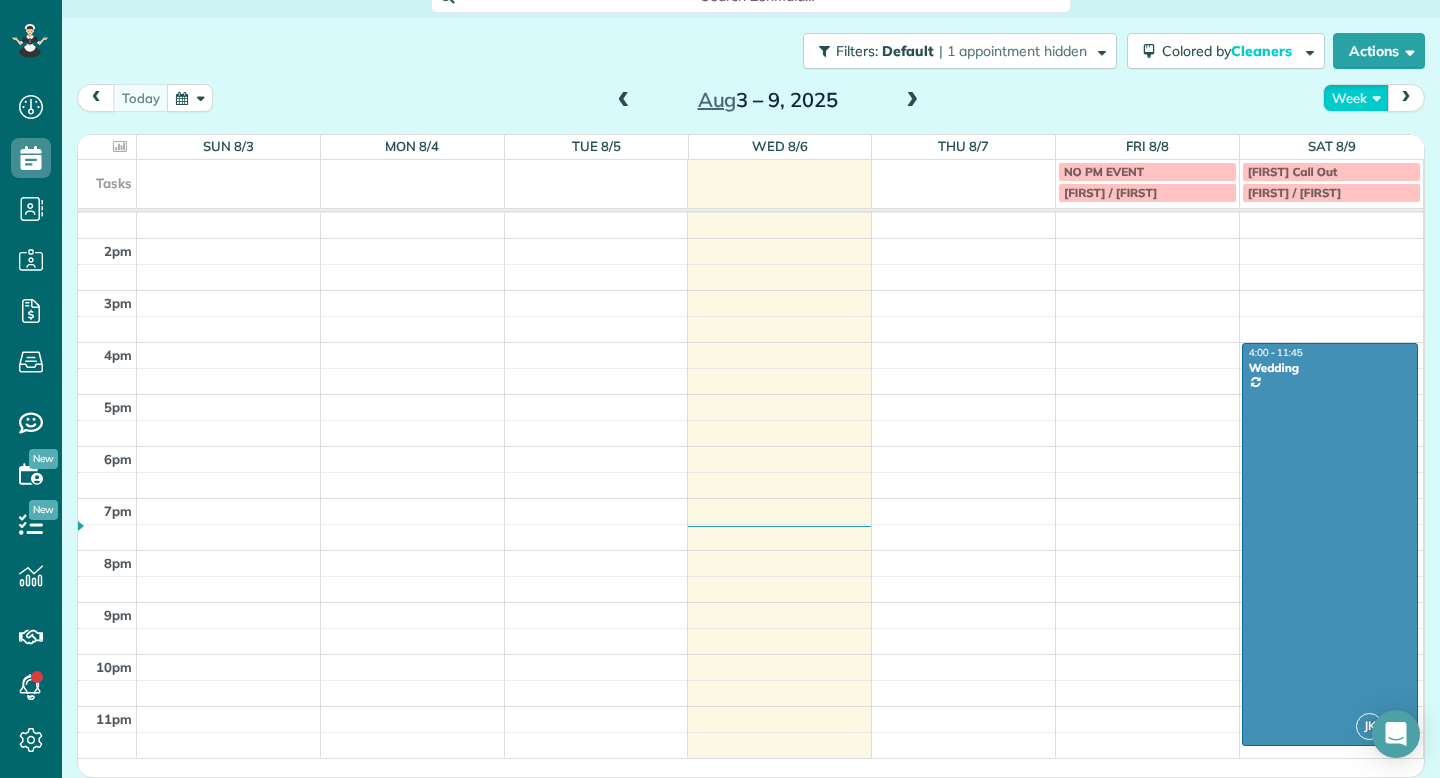 click on "Week" at bounding box center [1356, 97] 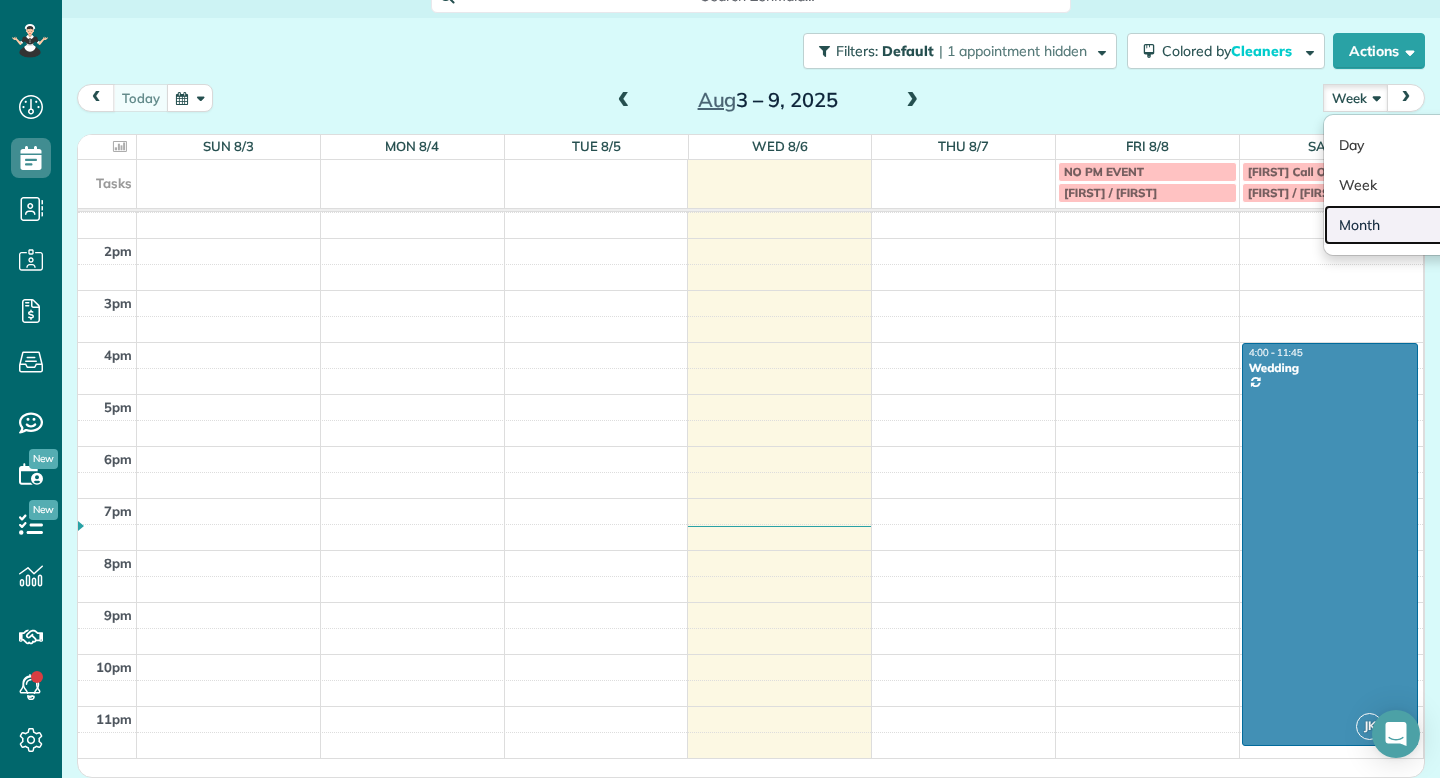 click on "Month" at bounding box center (1403, 225) 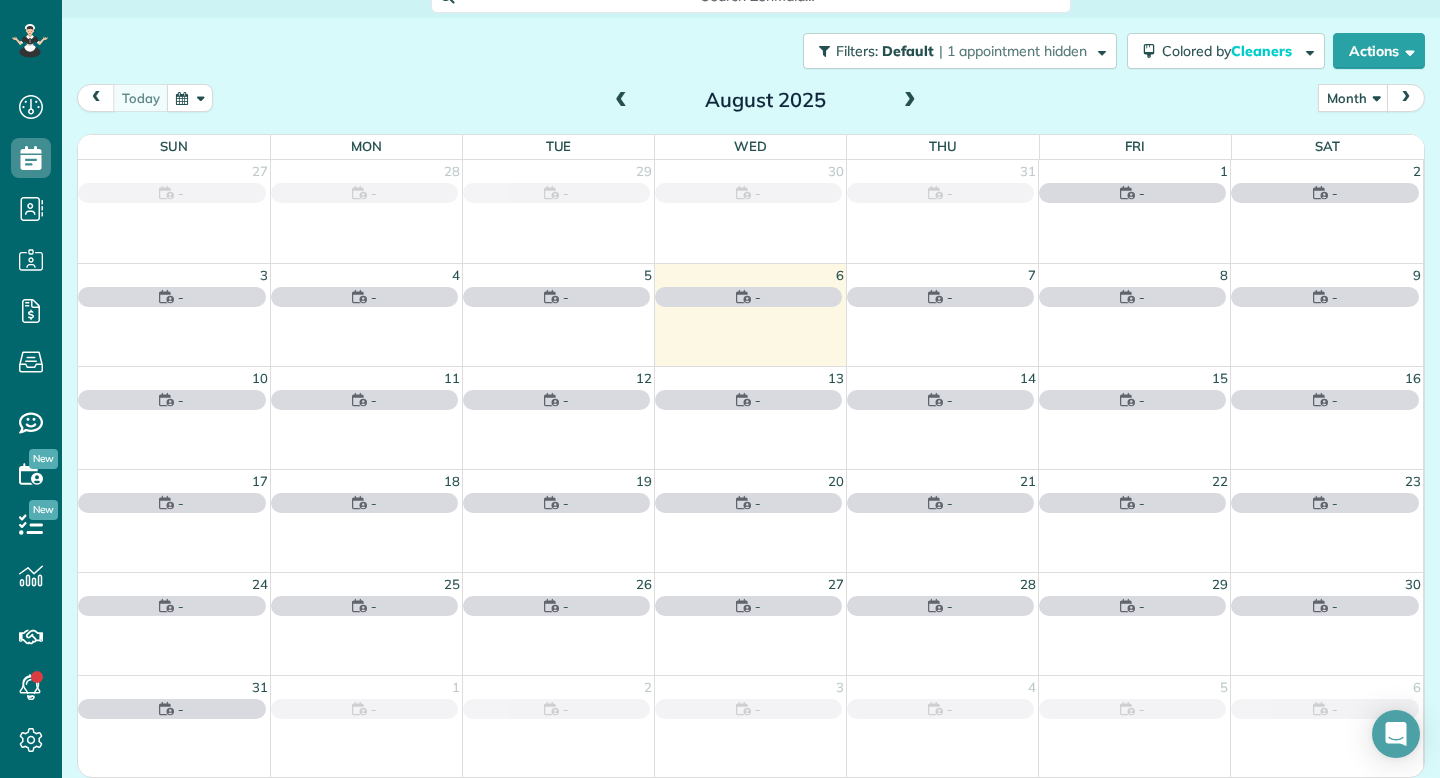 scroll, scrollTop: 138, scrollLeft: 0, axis: vertical 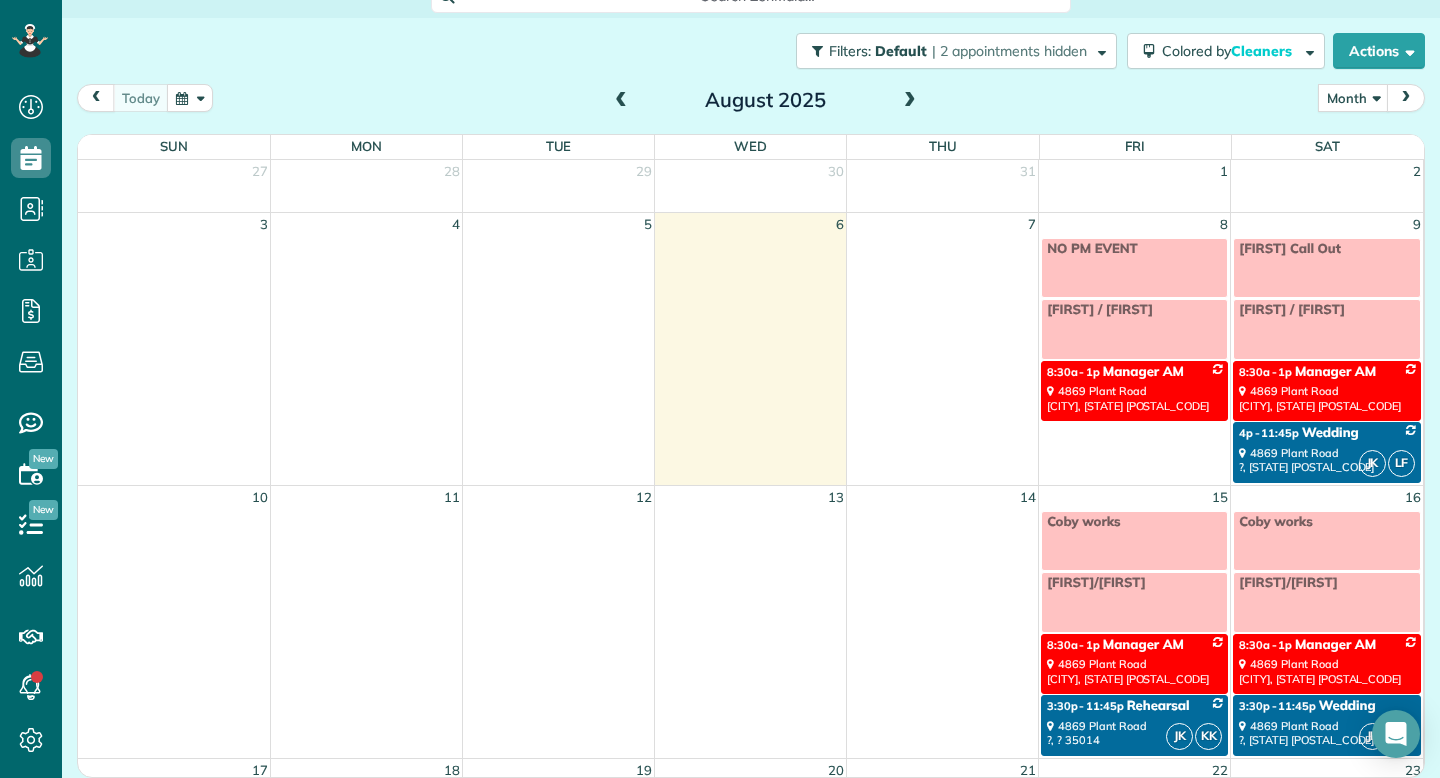 click on "NO PM EVENT" at bounding box center (1092, 249) 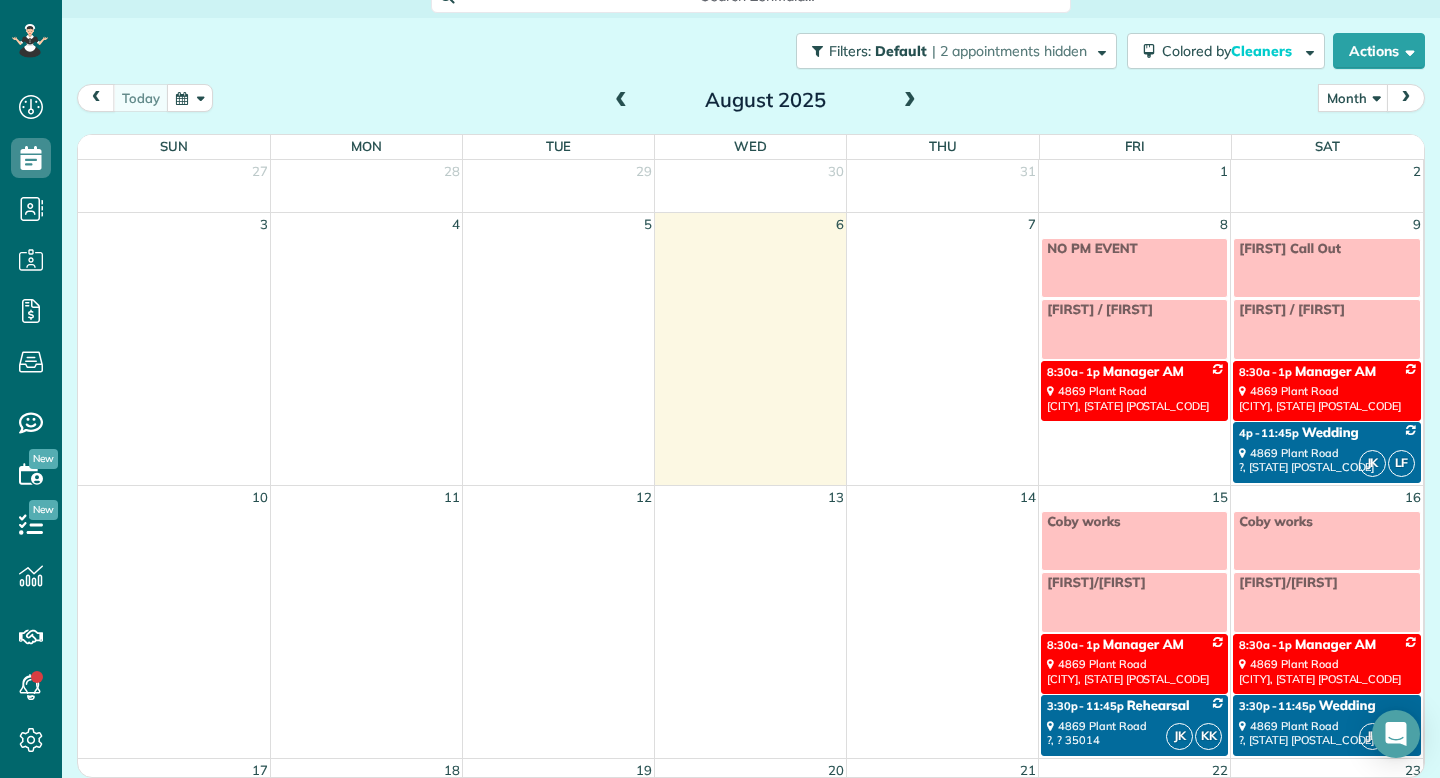 click on "**********" at bounding box center (720, 389) 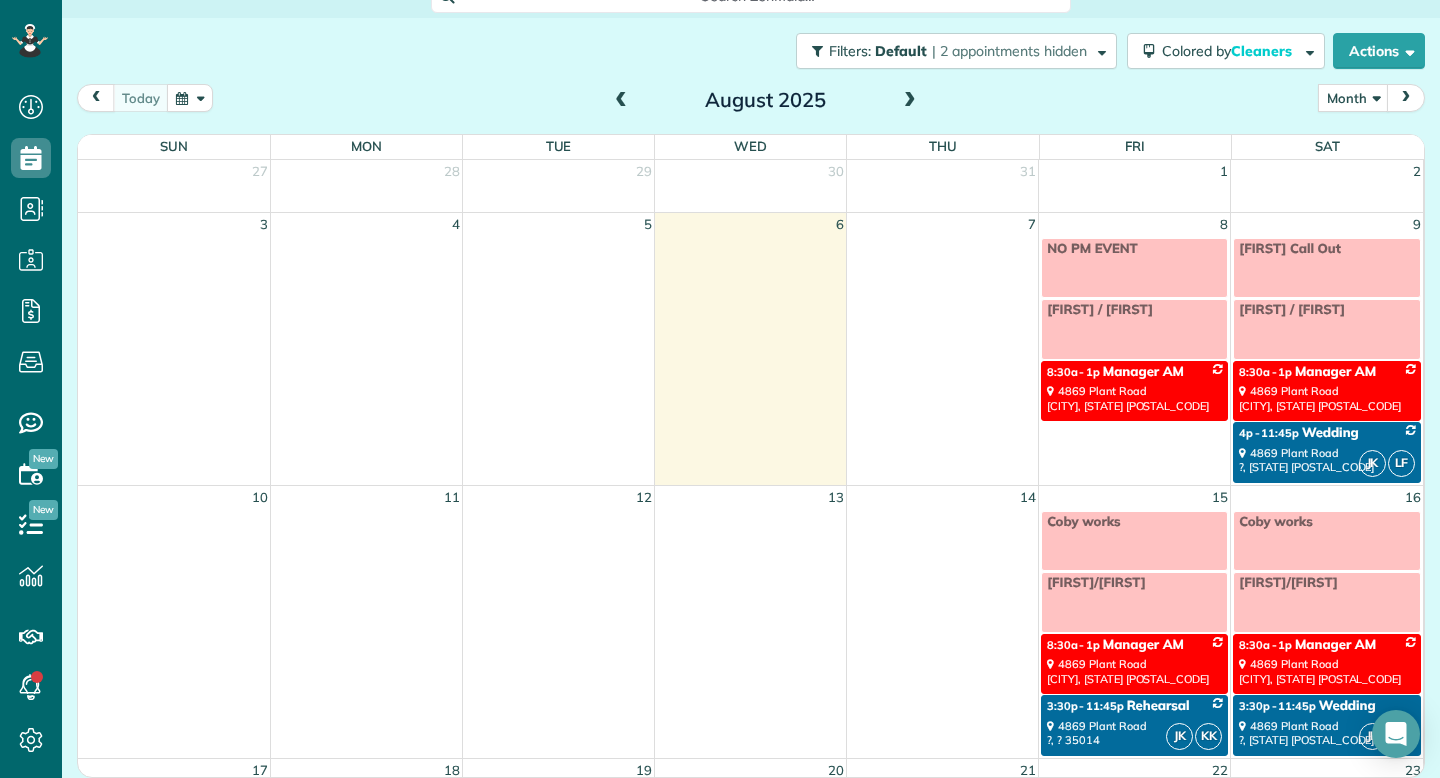 click on "[FIRST] / [FIRST]" at bounding box center (1134, 329) 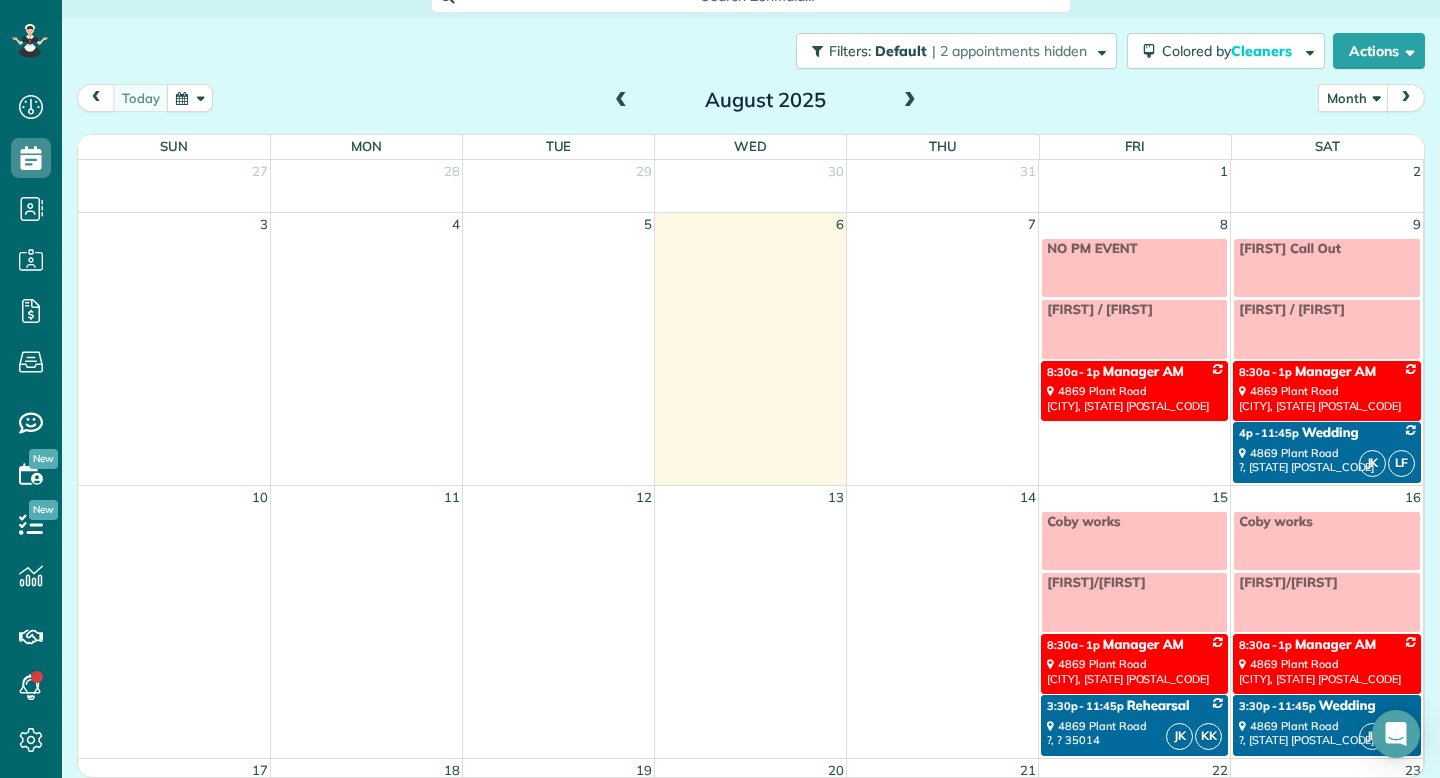 click on "**********" at bounding box center (720, 389) 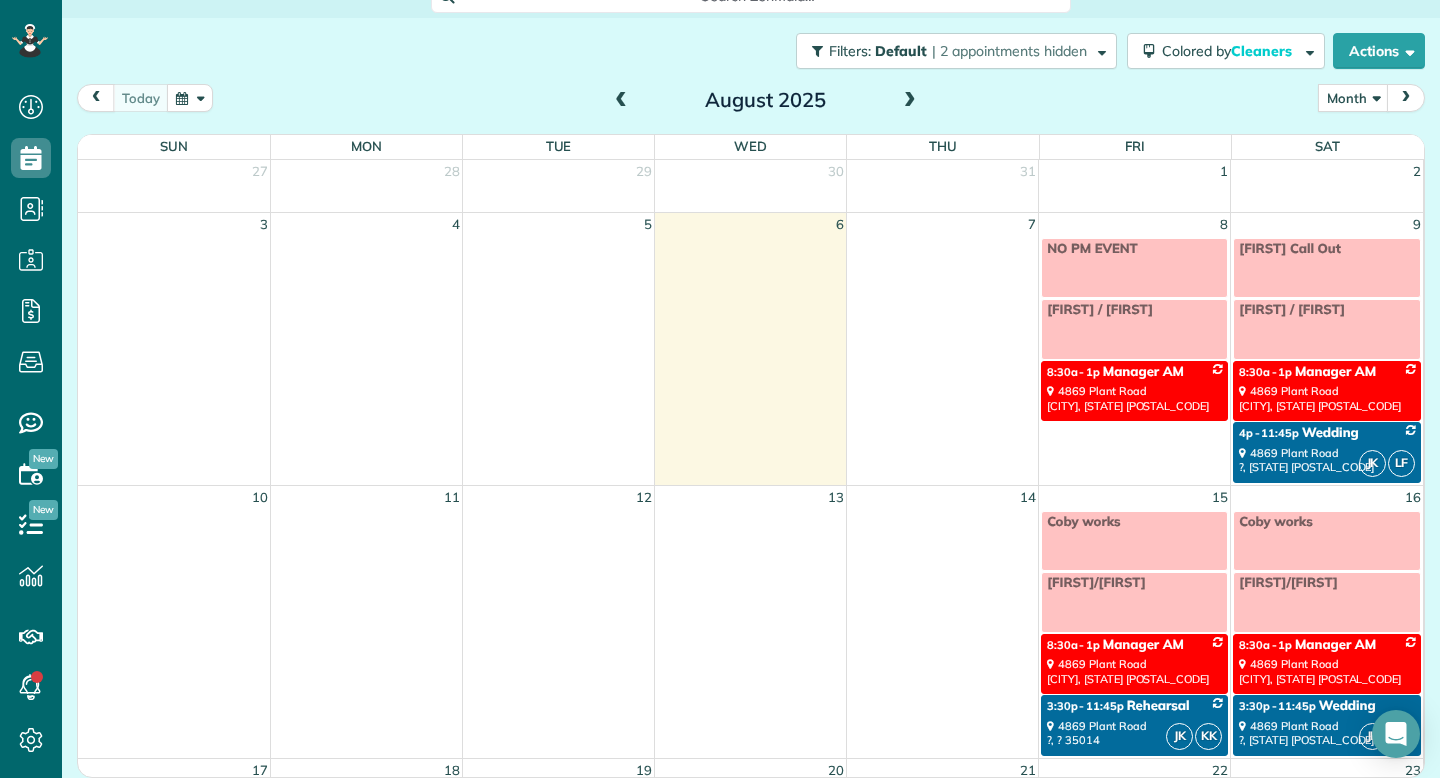 click on "4869 Plant Road Alpine, AL 35014" at bounding box center (1134, 398) 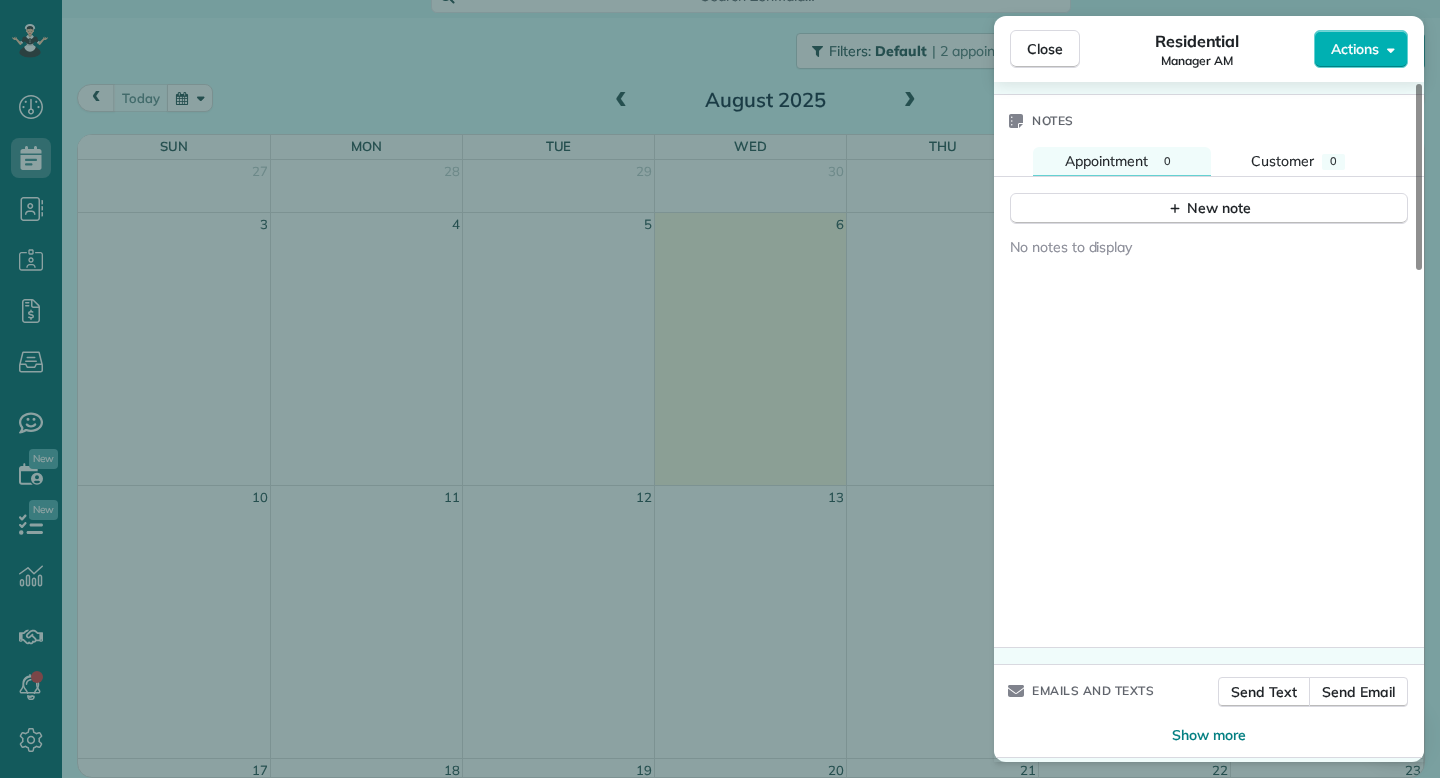 scroll, scrollTop: 1783, scrollLeft: 0, axis: vertical 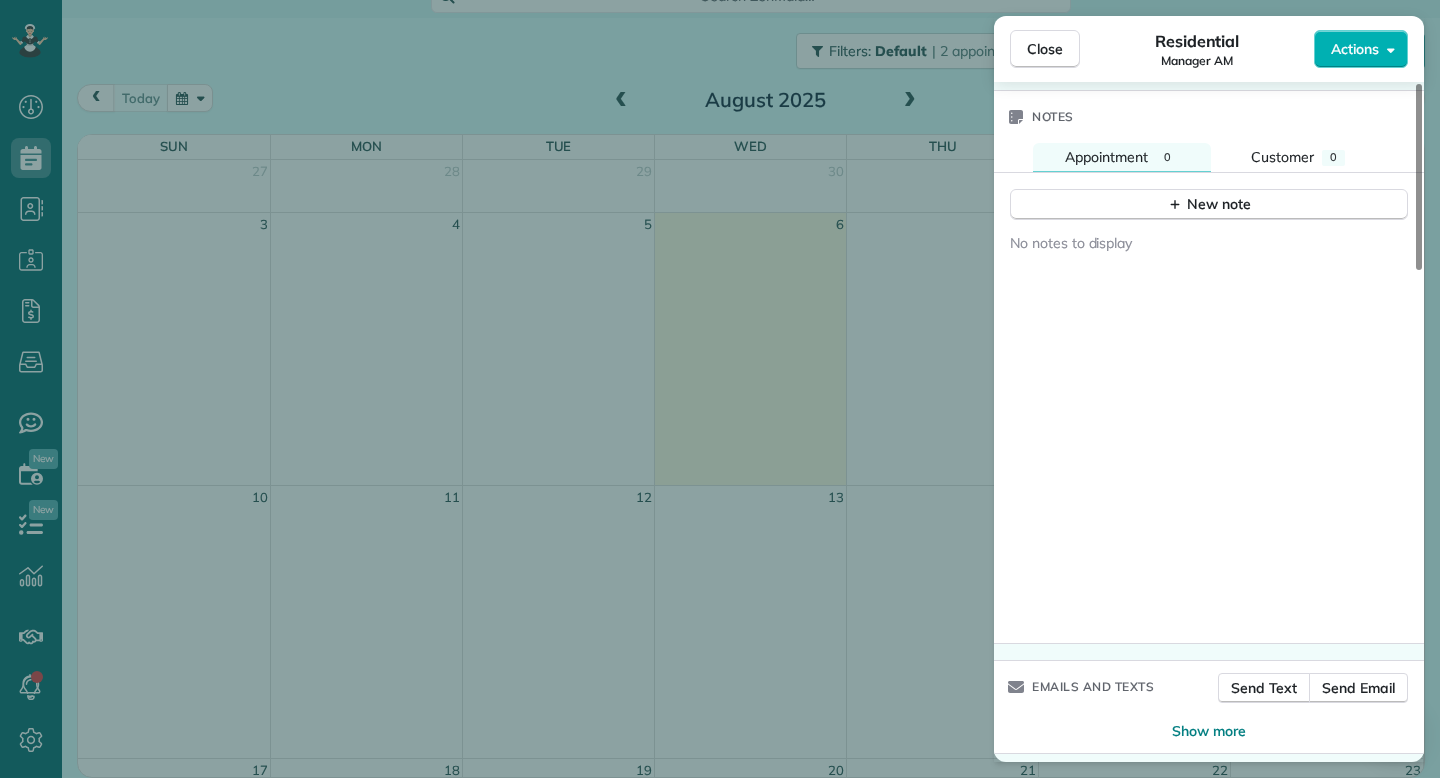 click on "No notes to display" at bounding box center (1209, 432) 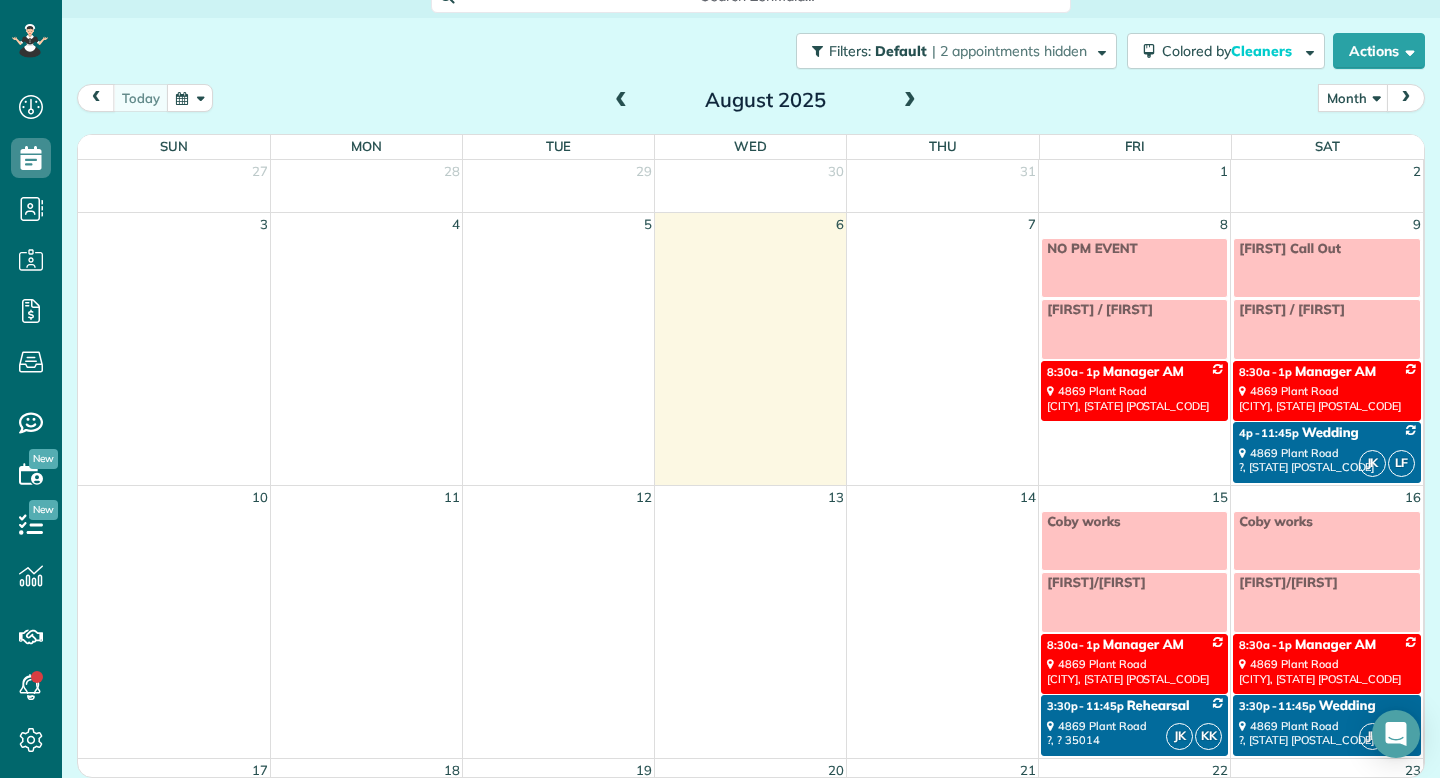 scroll, scrollTop: 0, scrollLeft: 0, axis: both 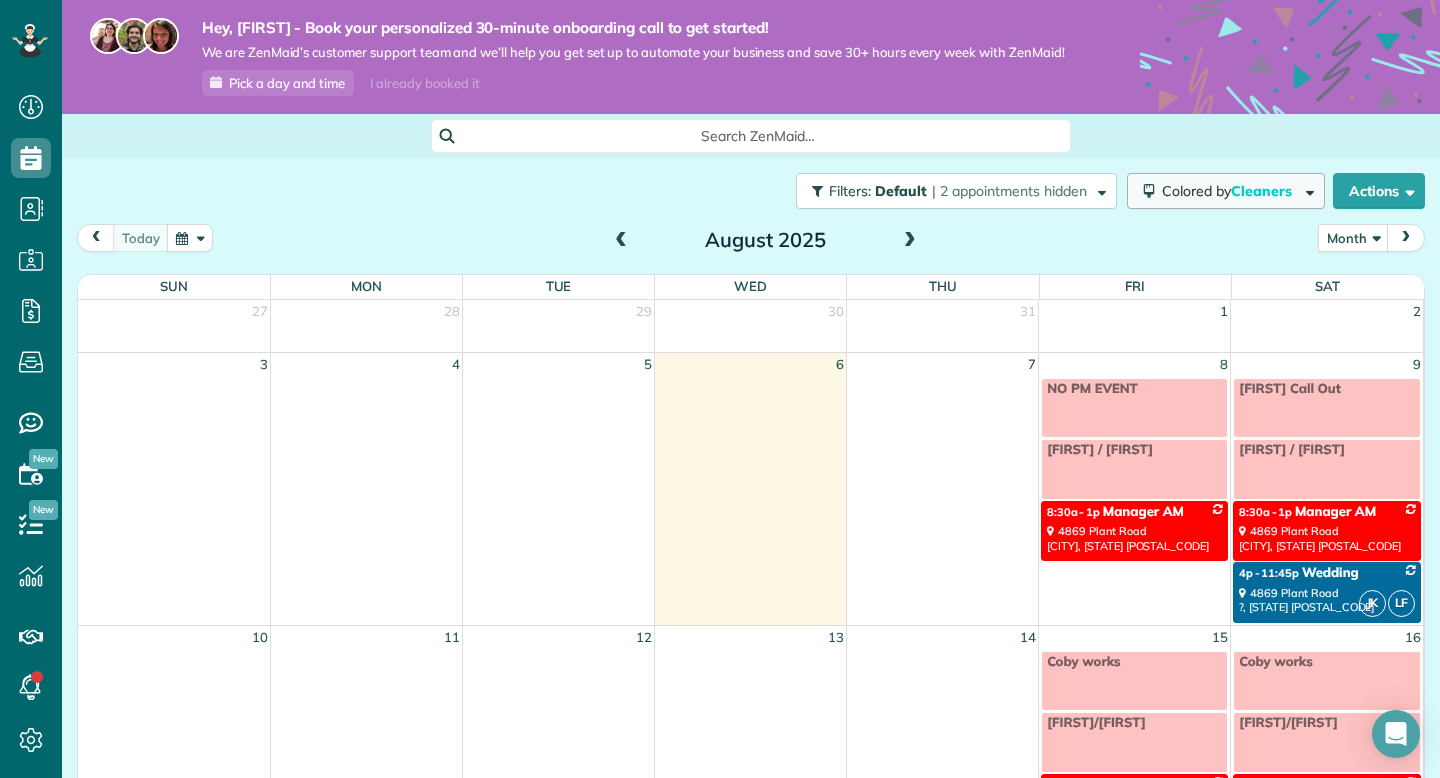 click on "Colored by  Cleaners" at bounding box center (1226, 191) 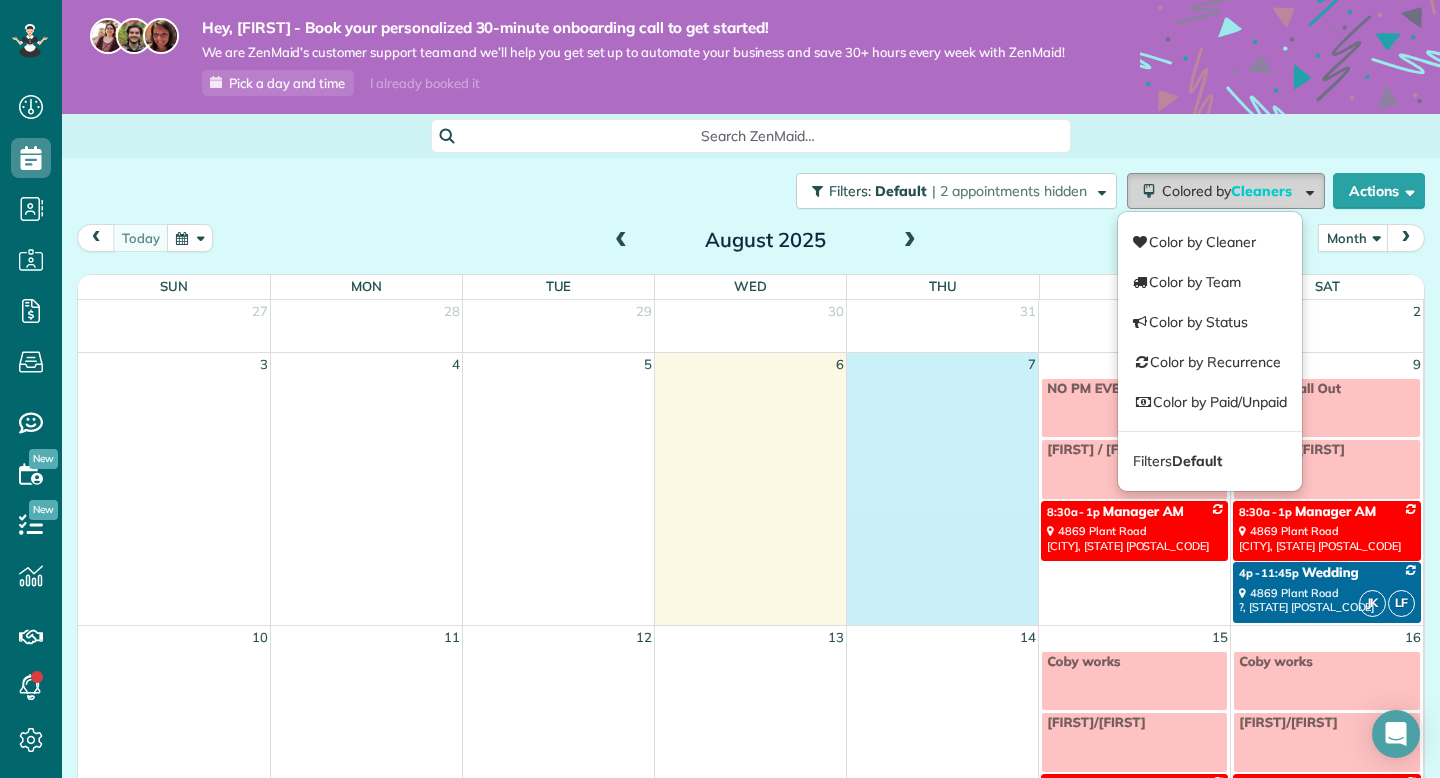 click at bounding box center [943, 499] 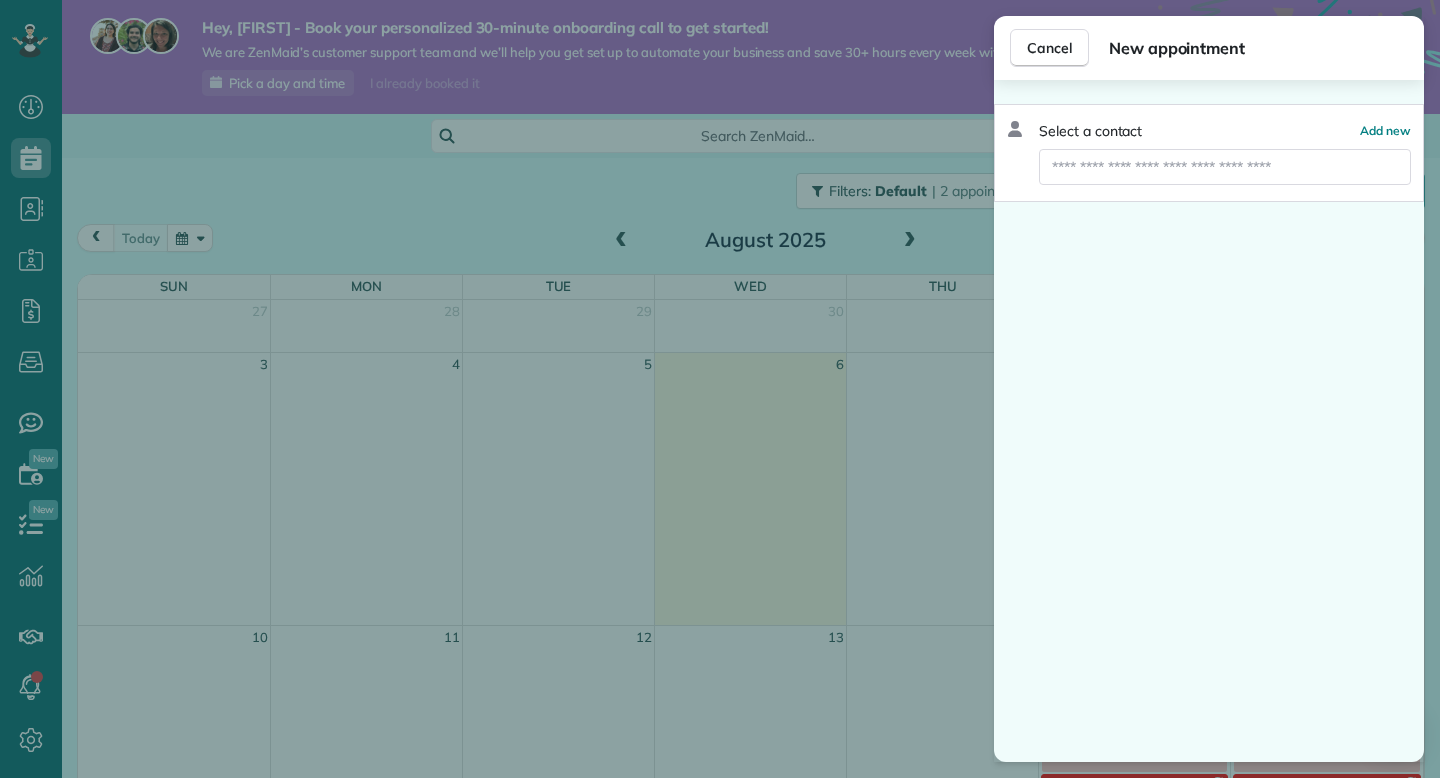 click on "Cancel New appointment Select a contact Add new" at bounding box center (720, 389) 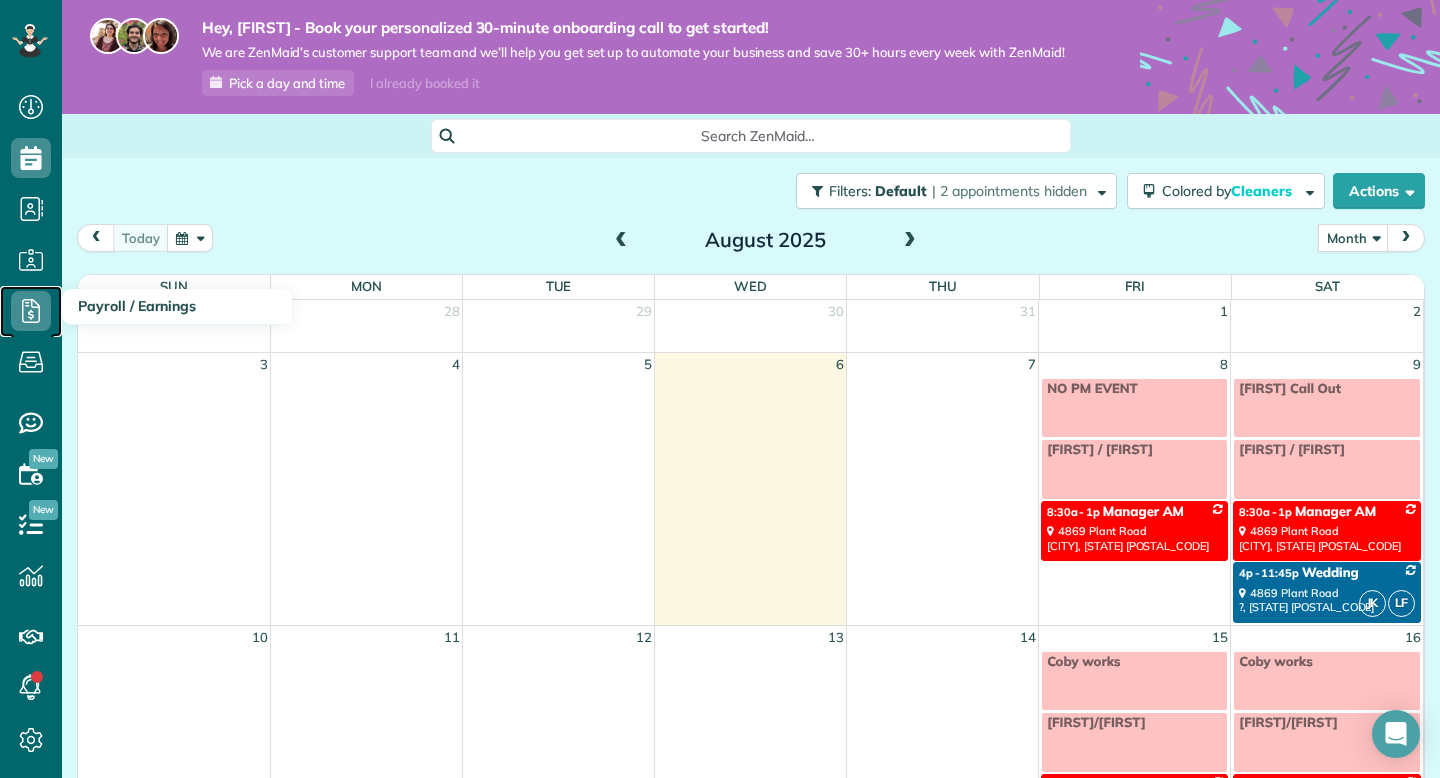 click 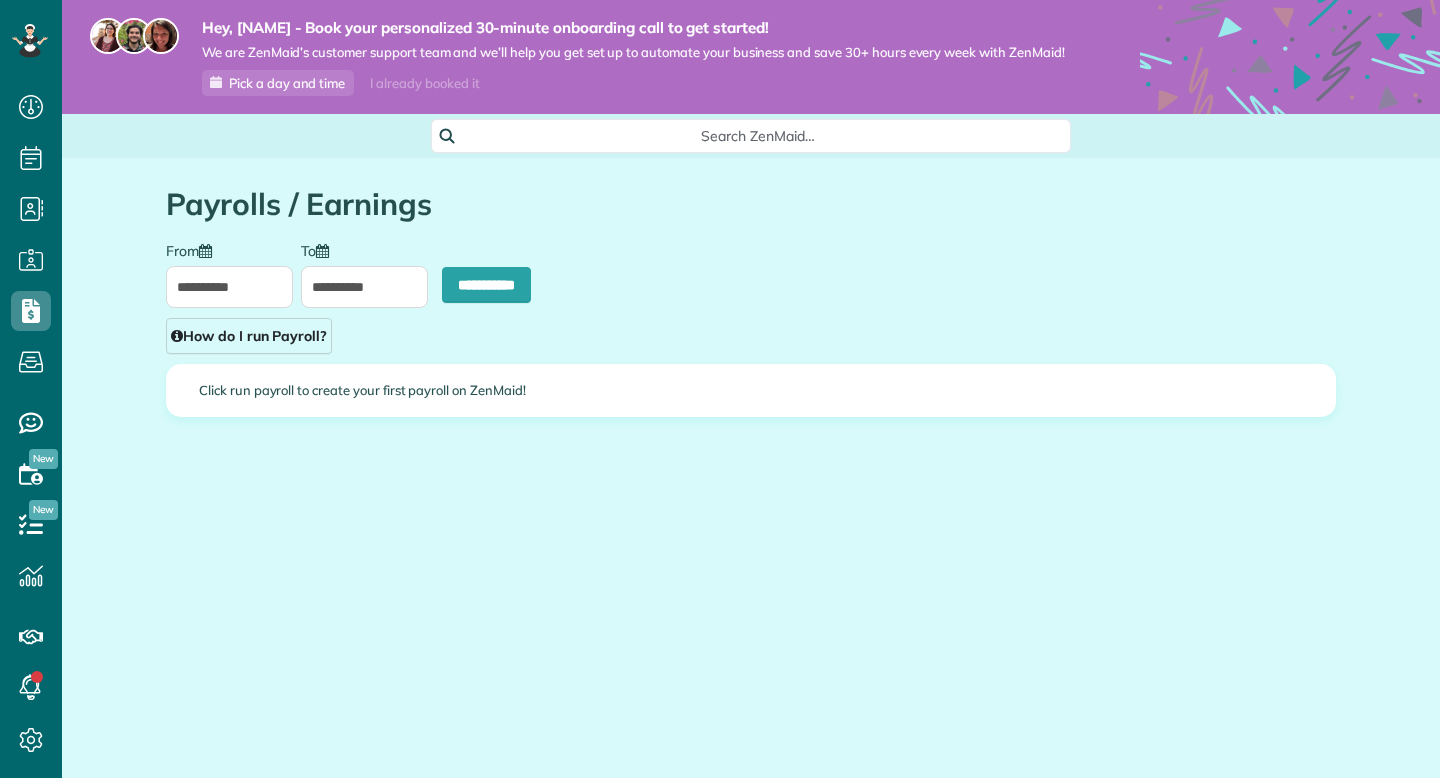 scroll, scrollTop: 0, scrollLeft: 0, axis: both 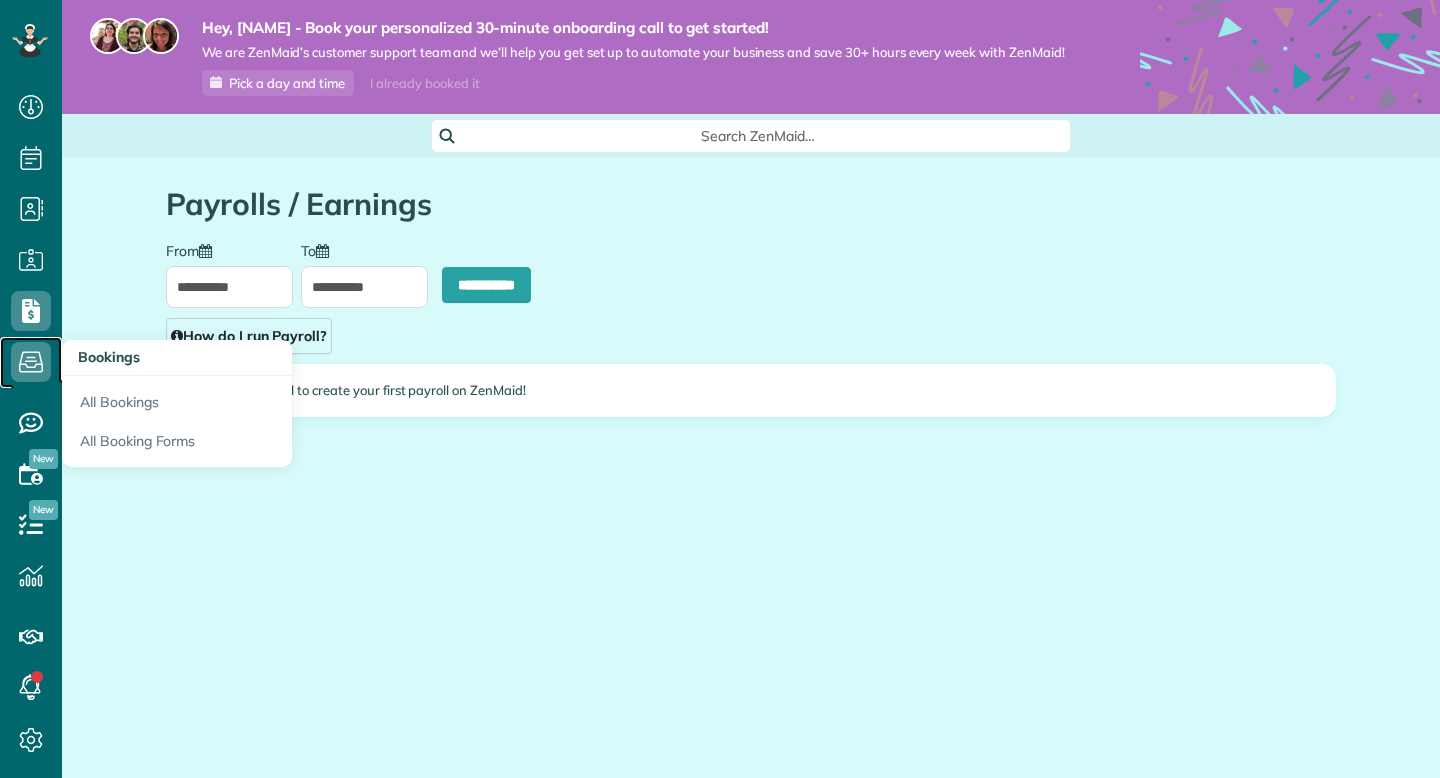 click 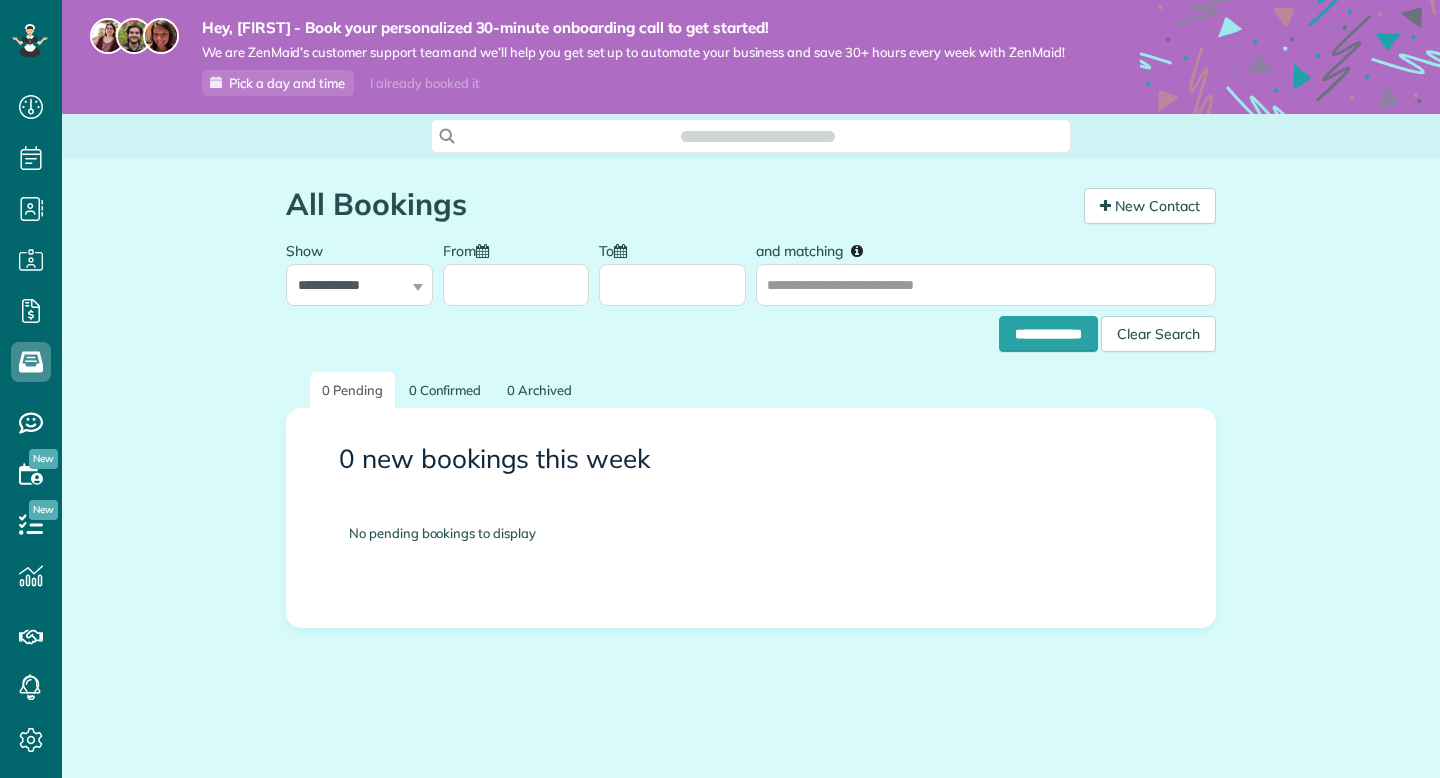 scroll, scrollTop: 0, scrollLeft: 0, axis: both 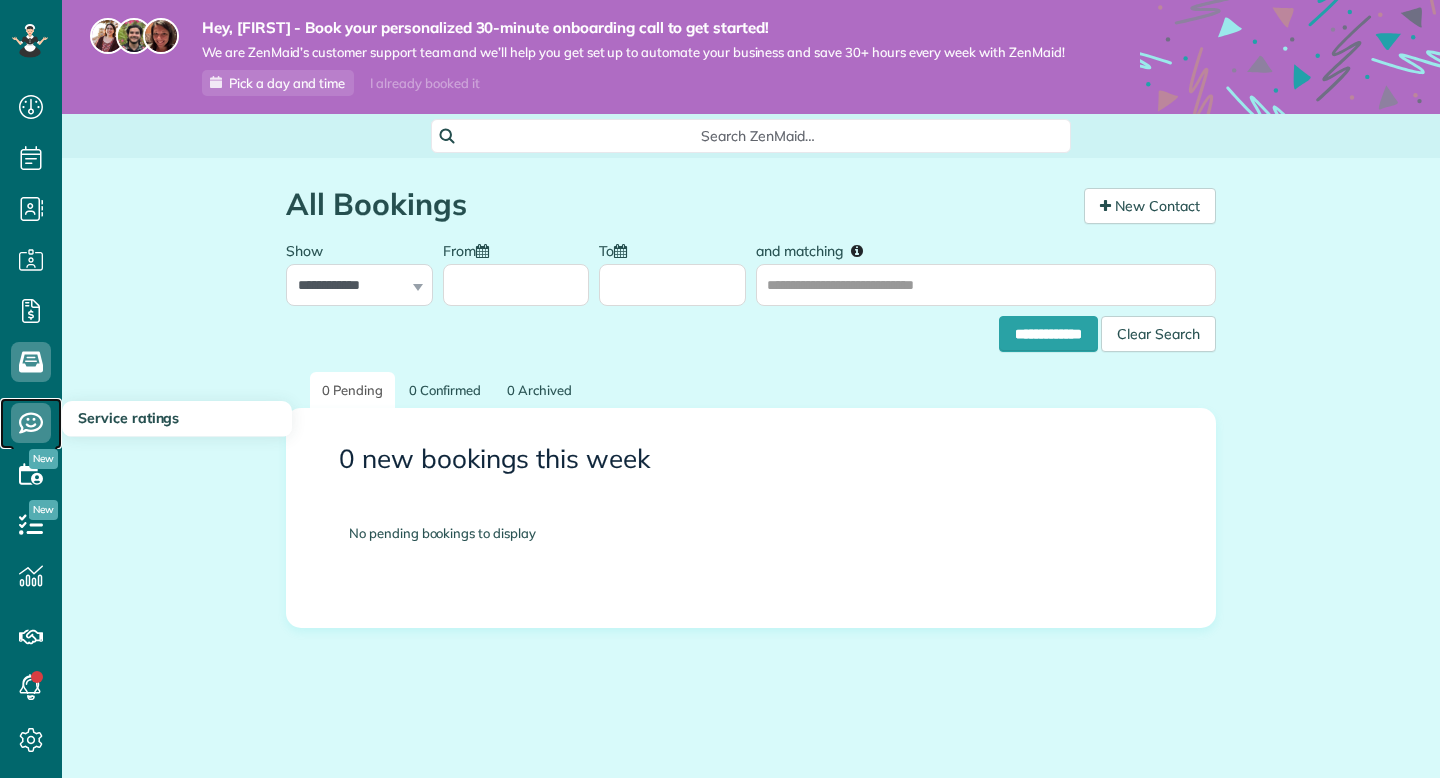 click 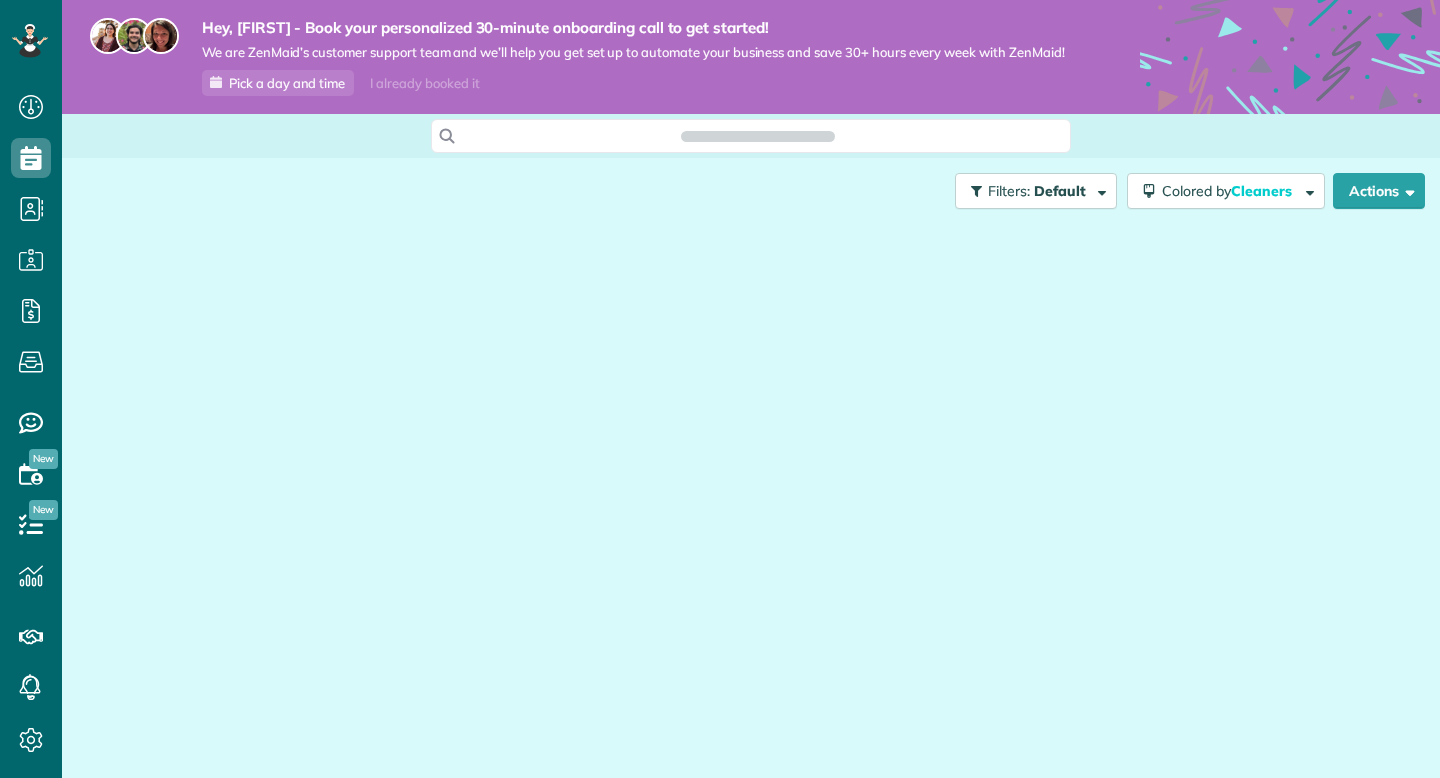 scroll, scrollTop: 0, scrollLeft: 0, axis: both 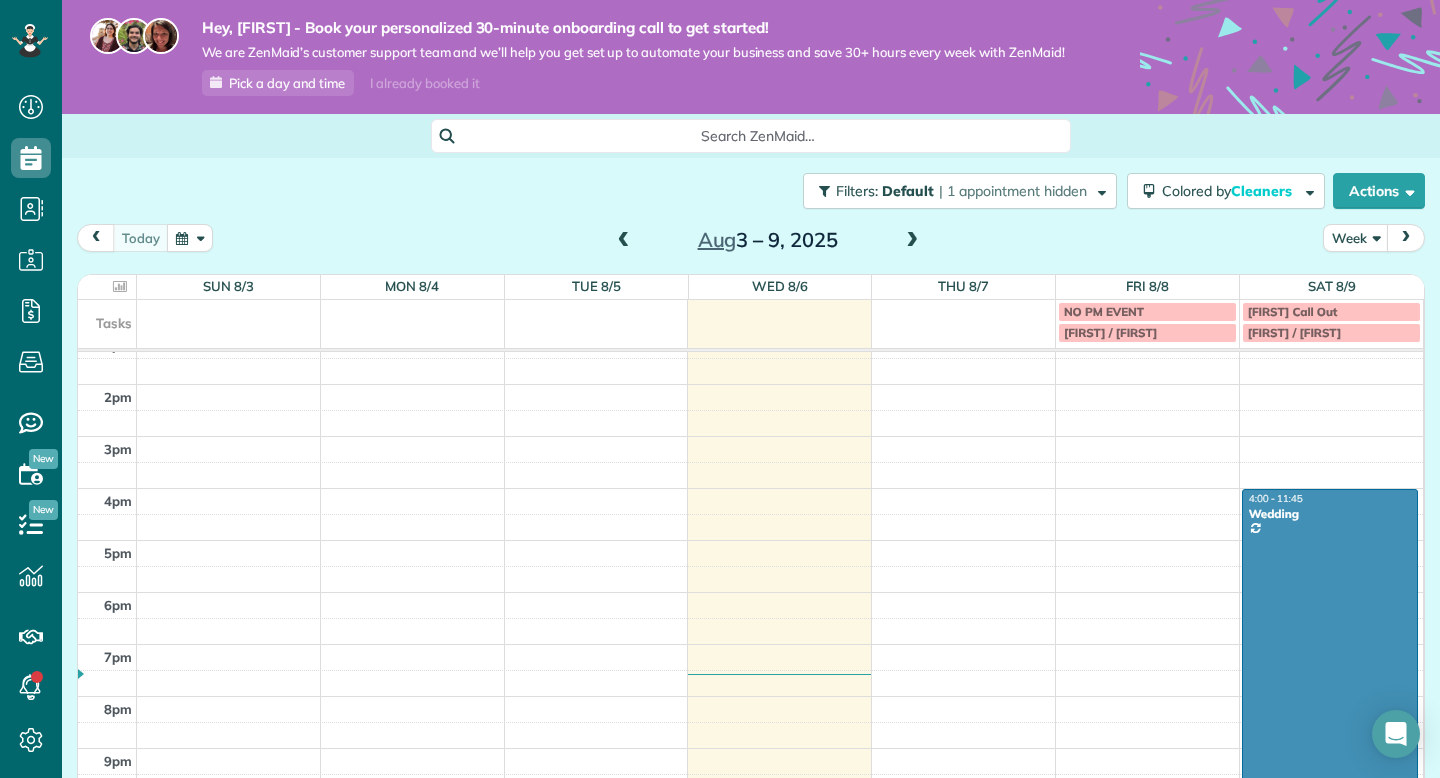 click at bounding box center [1330, 690] 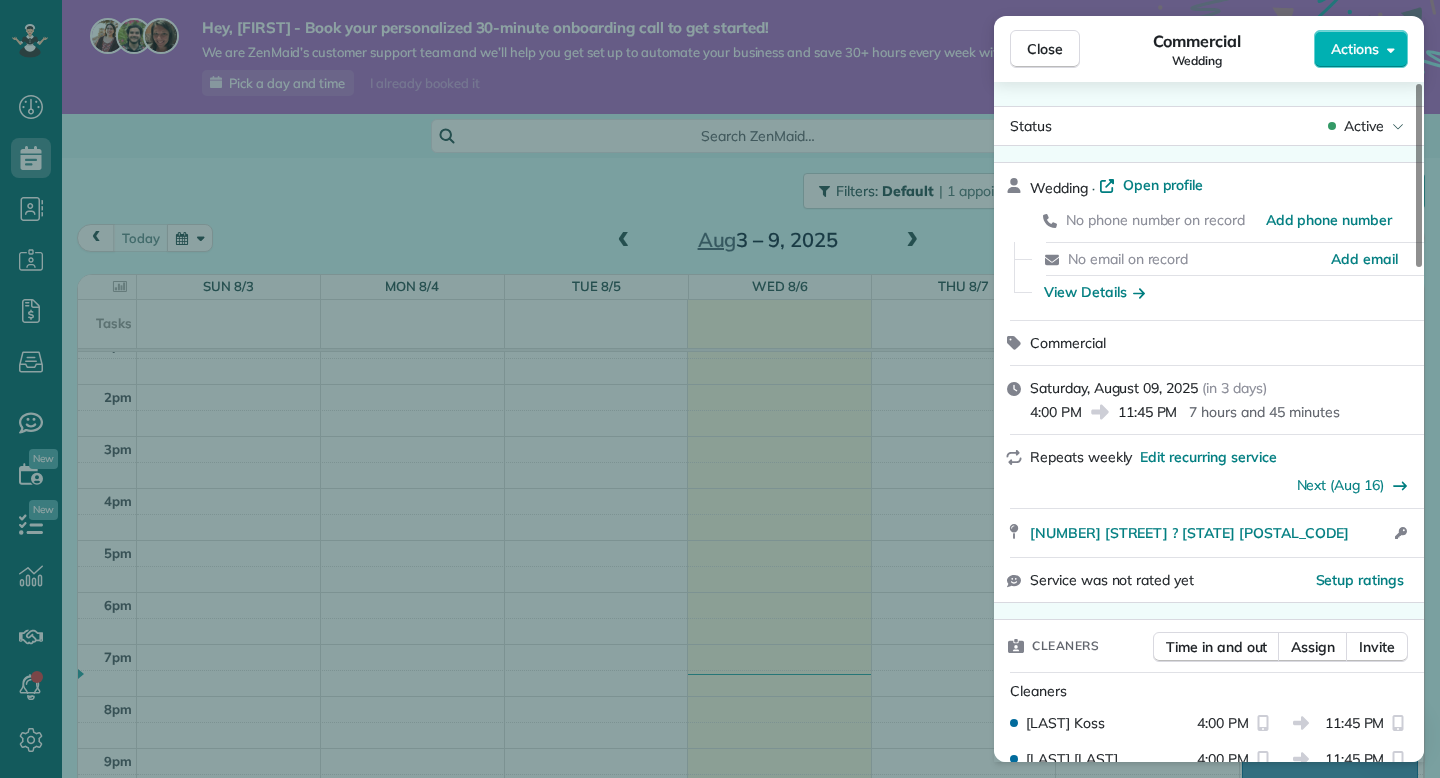 click on "Close Commercial Wedding Actions Status Active Wedding · Open profile No phone number on record Add phone number No email on record Add email View Details Commercial Saturday, August 09, 2025 ( in 3 days ) 4:00 PM 11:45 PM 7 hours and 45 minutes Repeats weekly Edit recurring service Next (Aug 16) [NUMBER] [STREET] ? [STATE] [POSTAL_CODE] Open access information Service was not rated yet Setup ratings Cleaners Time in and out Assign Invite Cleaners [LAST] [LAST] 4:00 PM 11:45 PM [LAST] [LAST] 4:00 PM 11:45 PM Checklist Try Now Keep this appointment up to your standards. Stay on top of every detail, keep your cleaners organised, and your client happy. Assign a checklist Watch a 5 min demo Billing Billing actions Service Service Price (1x $0.00) $0.00 Add an item Overcharge $0.00 Discount $0.00 Coupon discount - Primary tax - Secondary tax - Total appointment price $0.00 Tips collected $0.00 Mark as paid Total including tip $0.00 Get paid online in no-time! Send an invoice and reward your cleaners with tips Reason for Skip" at bounding box center [720, 389] 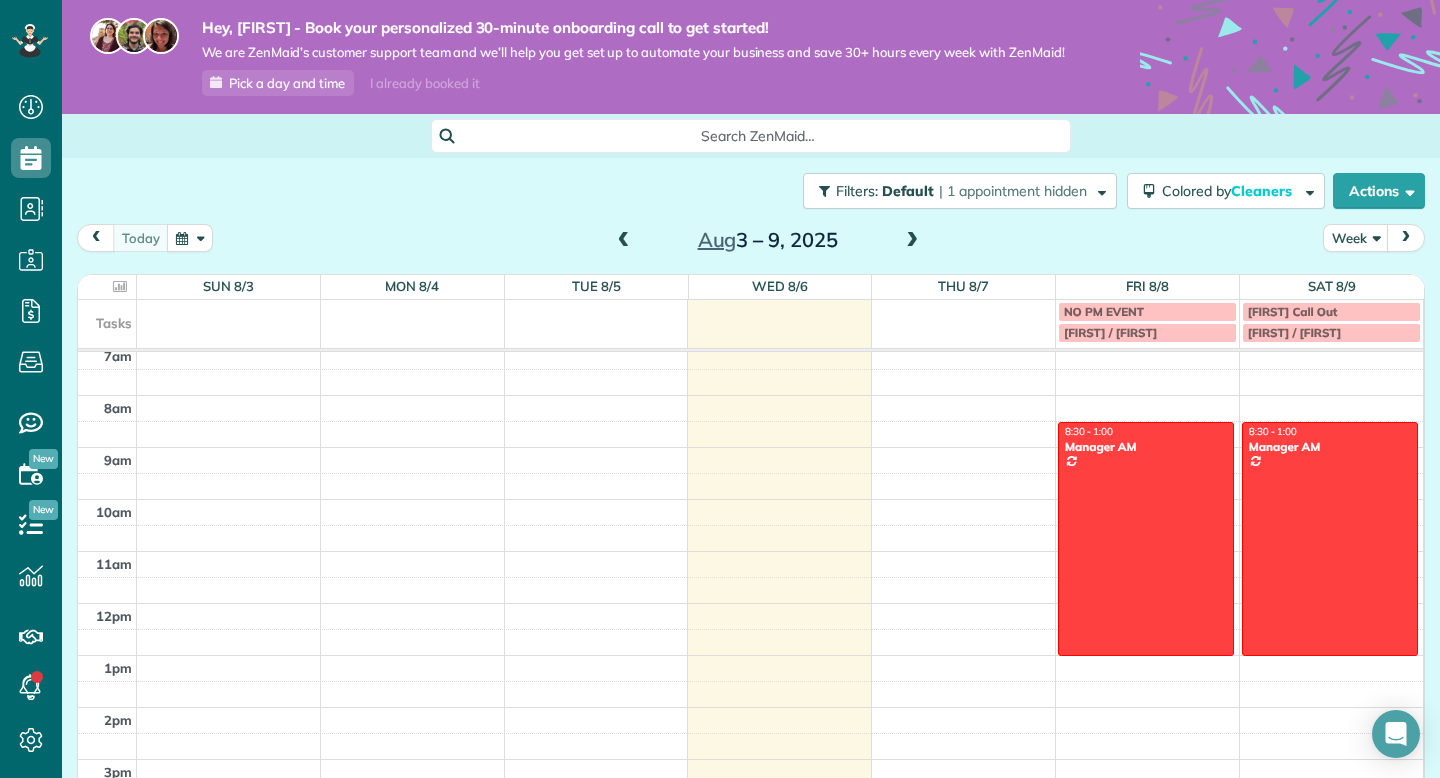scroll, scrollTop: 701, scrollLeft: 0, axis: vertical 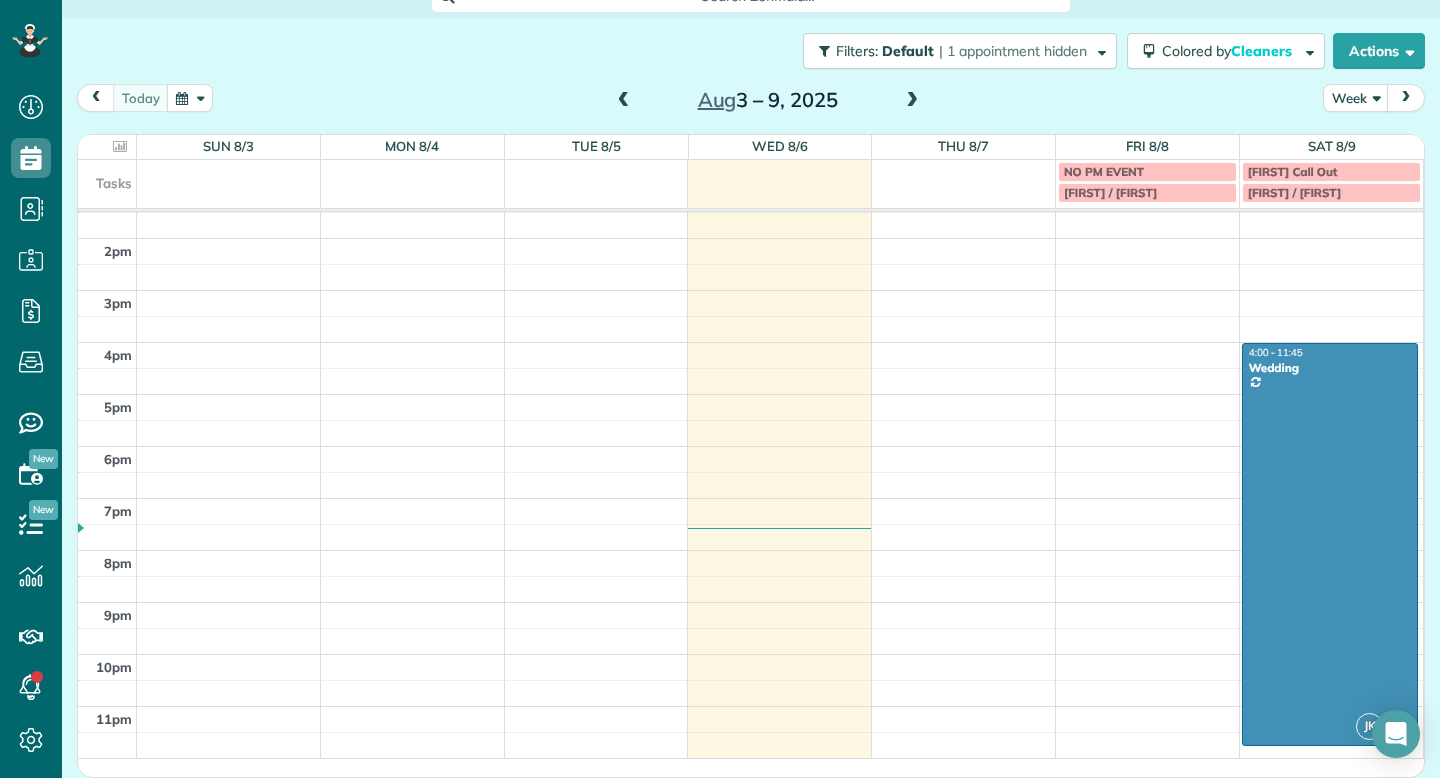 click at bounding box center (912, 101) 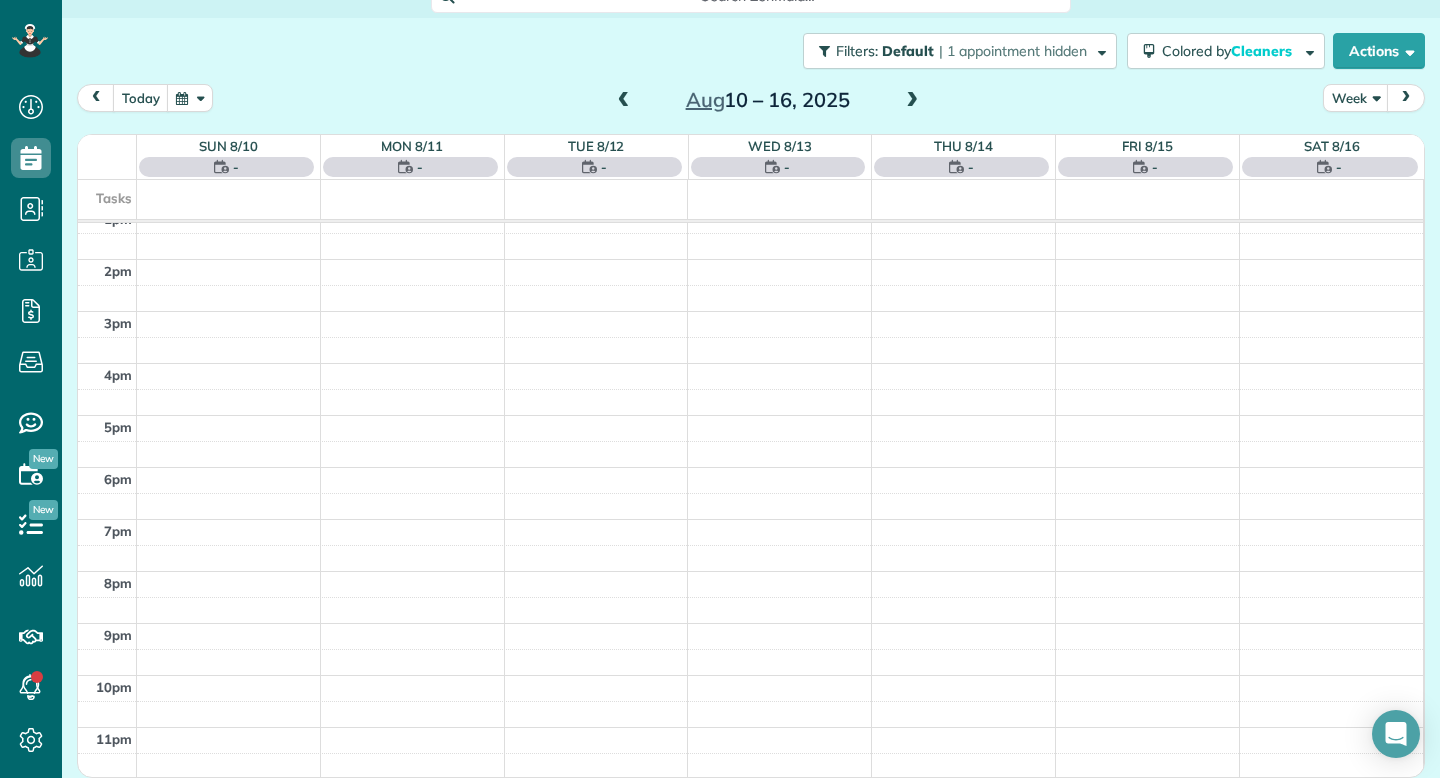 scroll, scrollTop: 365, scrollLeft: 0, axis: vertical 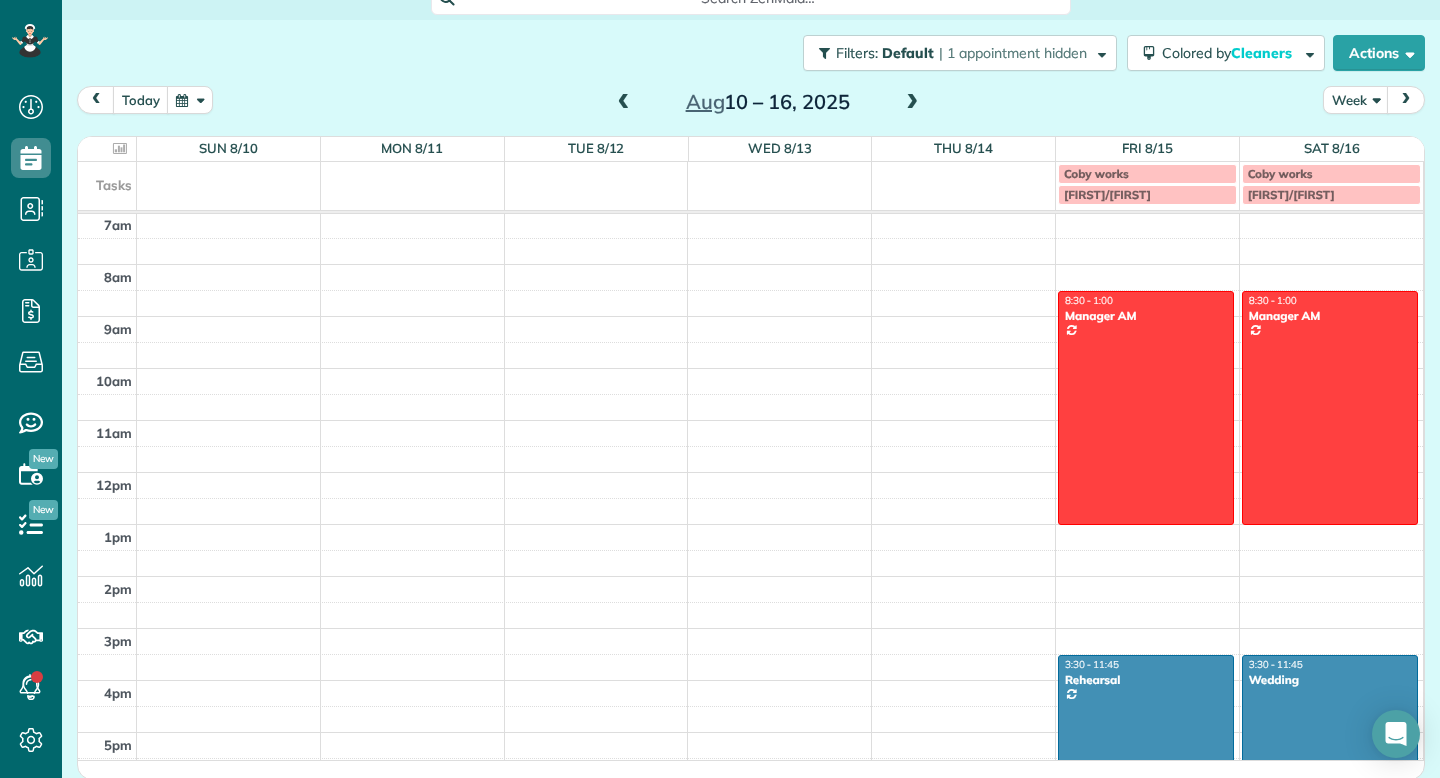 click at bounding box center [912, 103] 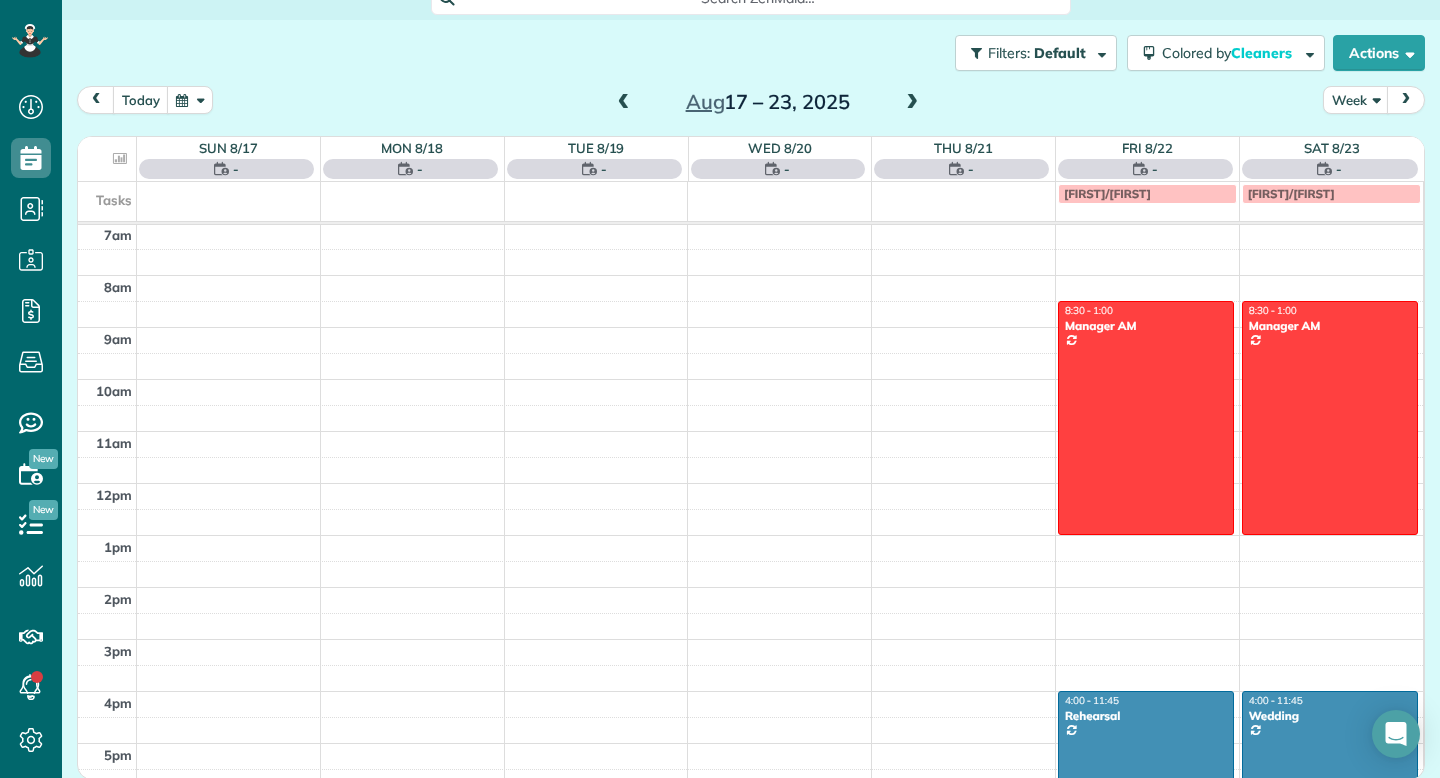 click at bounding box center [912, 103] 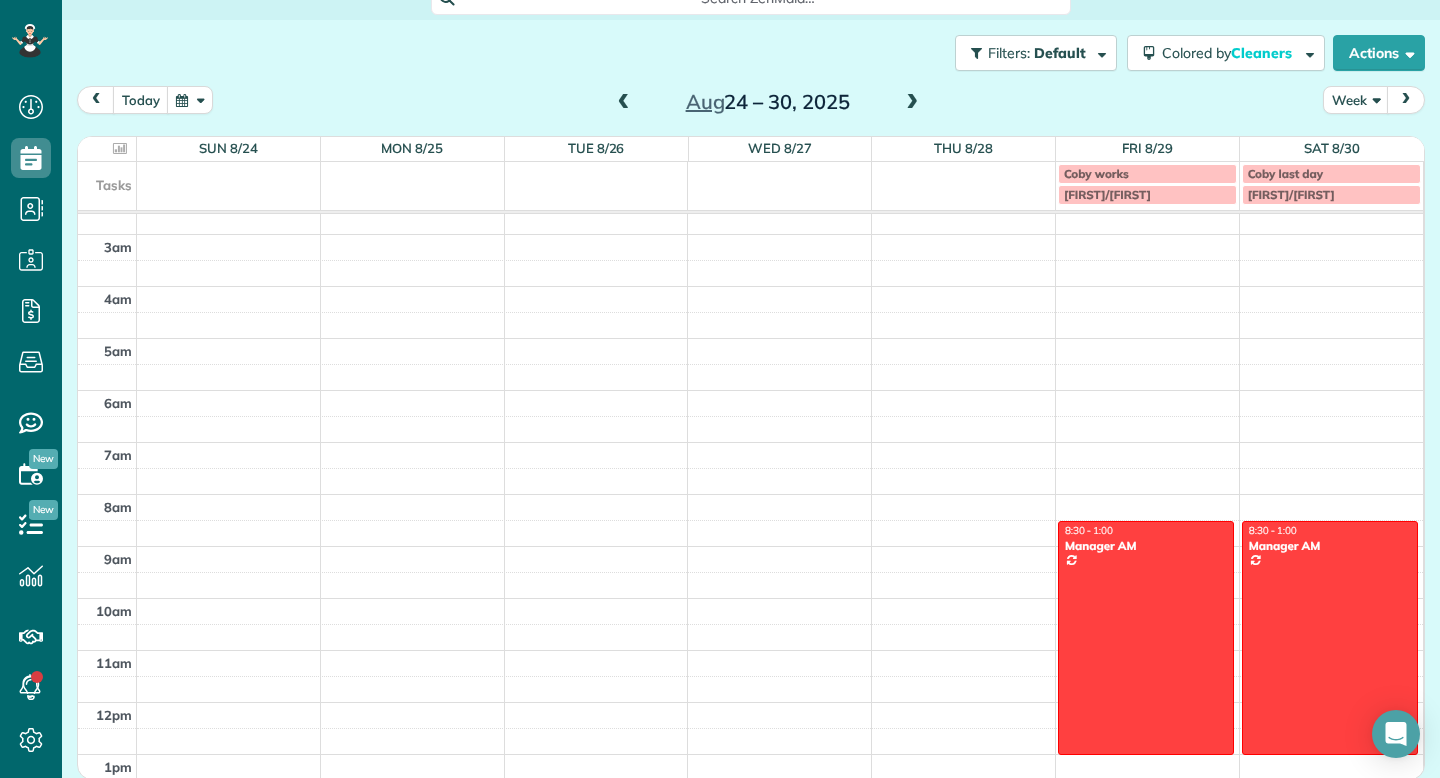 scroll, scrollTop: 0, scrollLeft: 0, axis: both 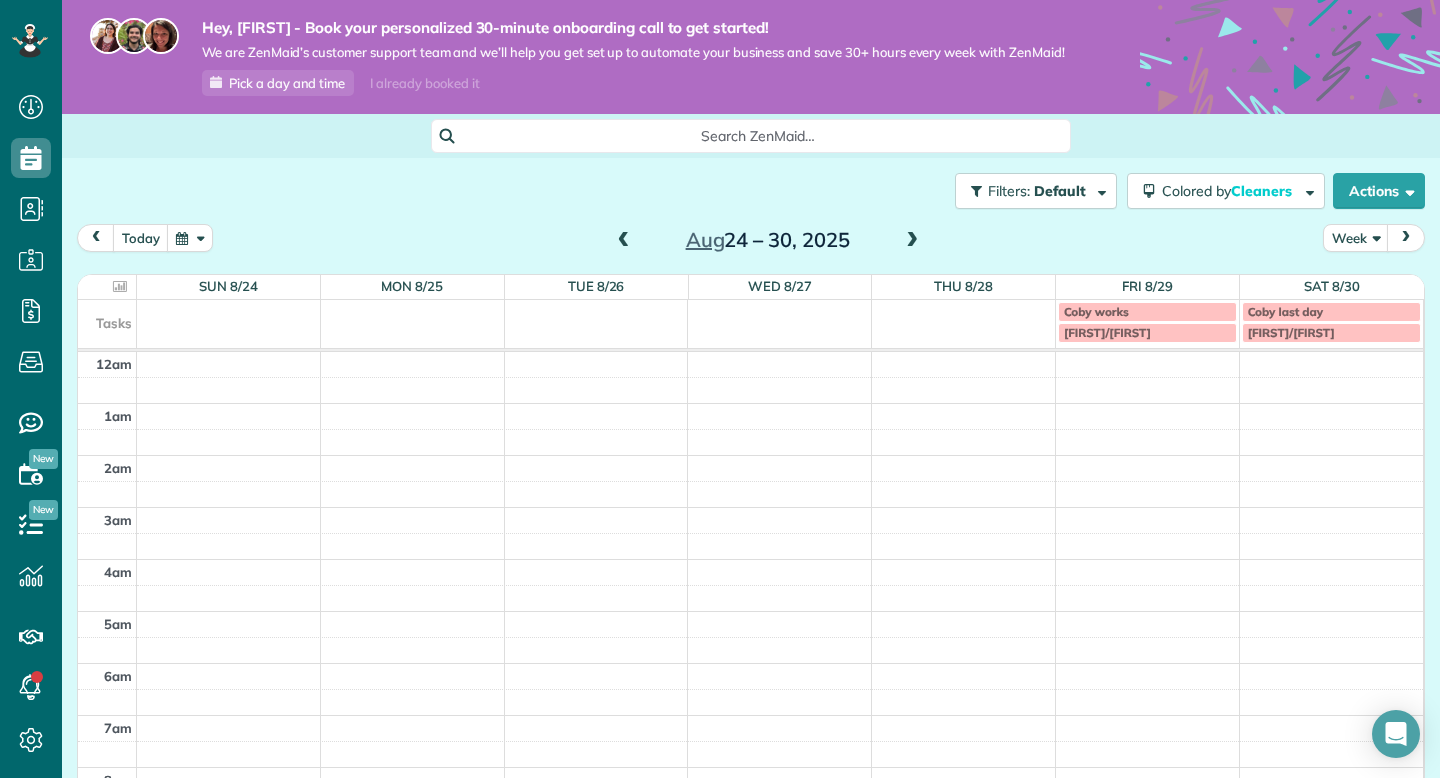 click at bounding box center (912, 241) 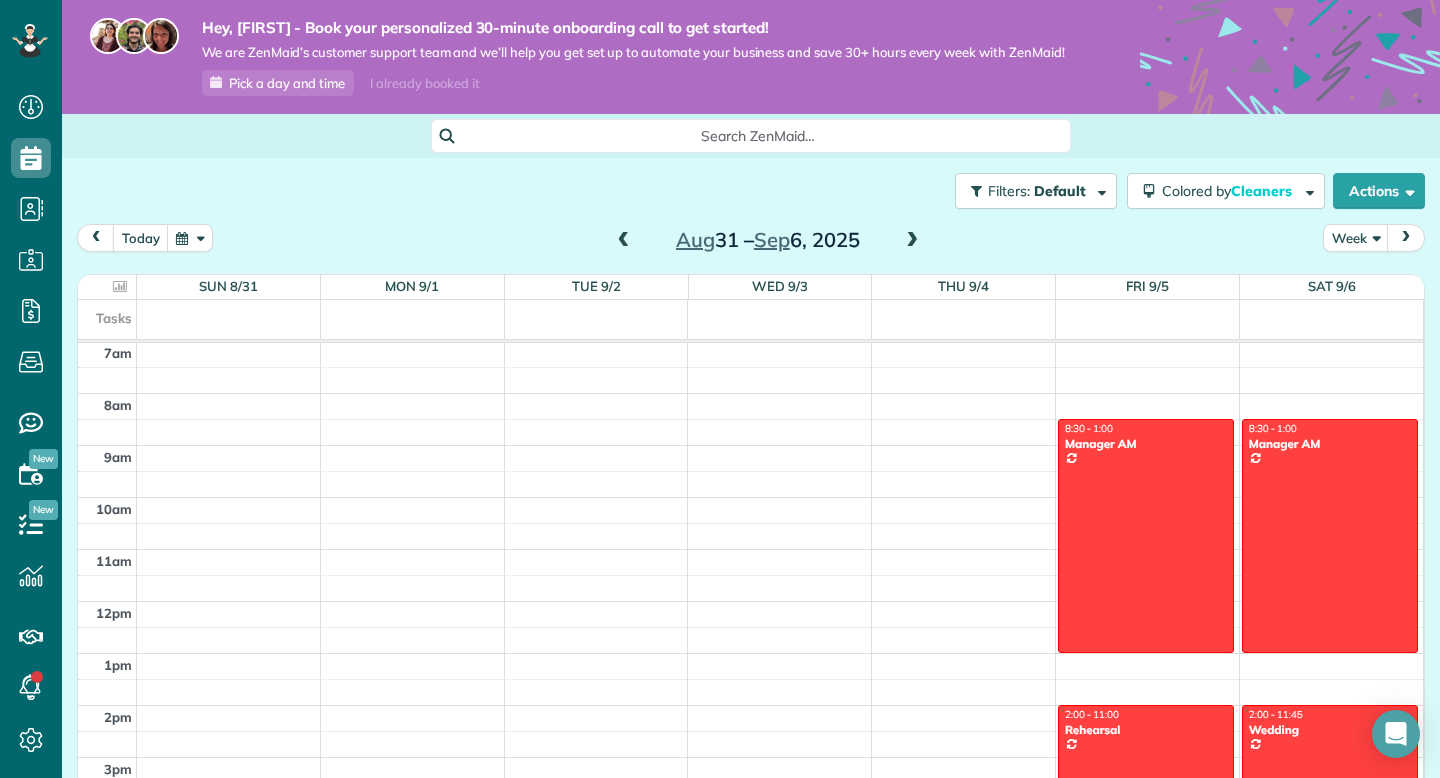 click at bounding box center (912, 241) 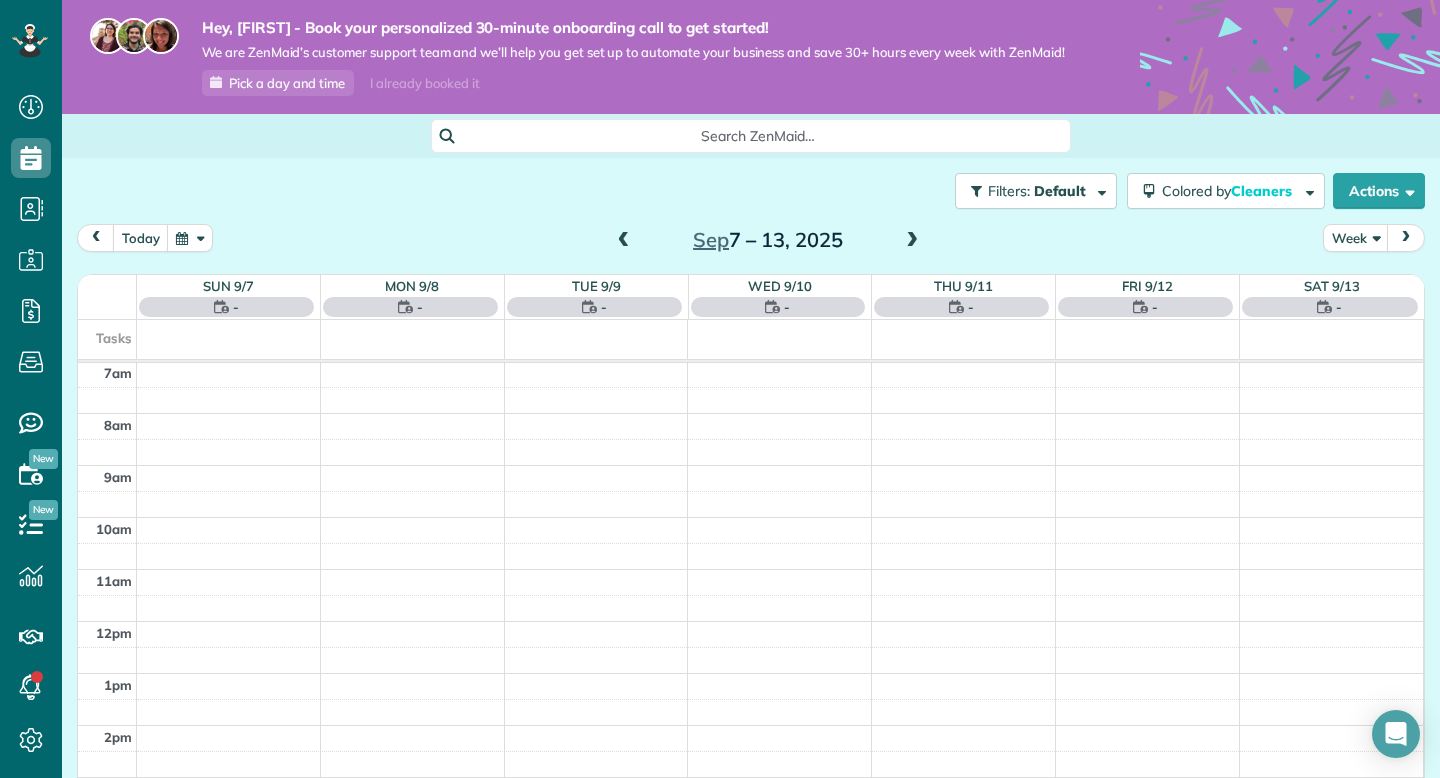 click at bounding box center (912, 241) 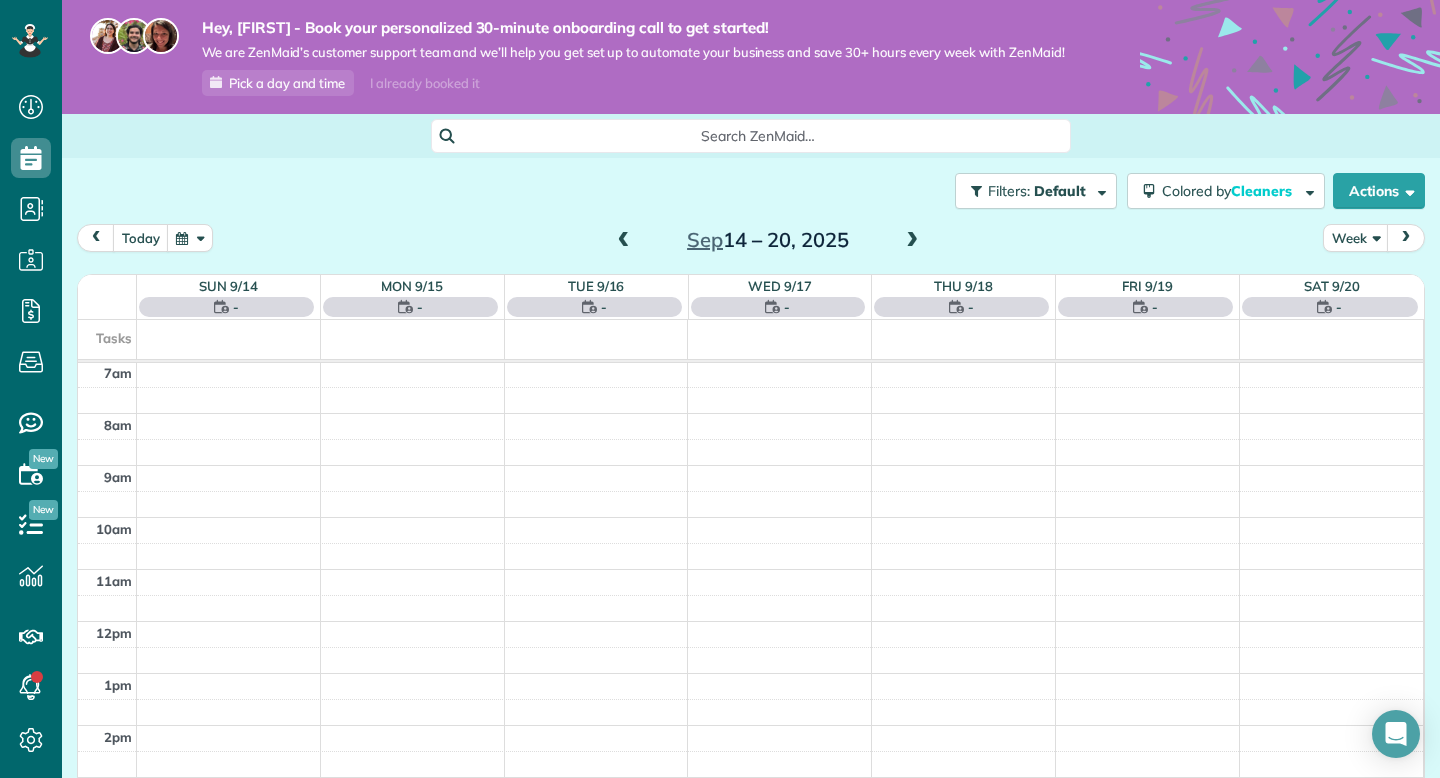 click at bounding box center [912, 241] 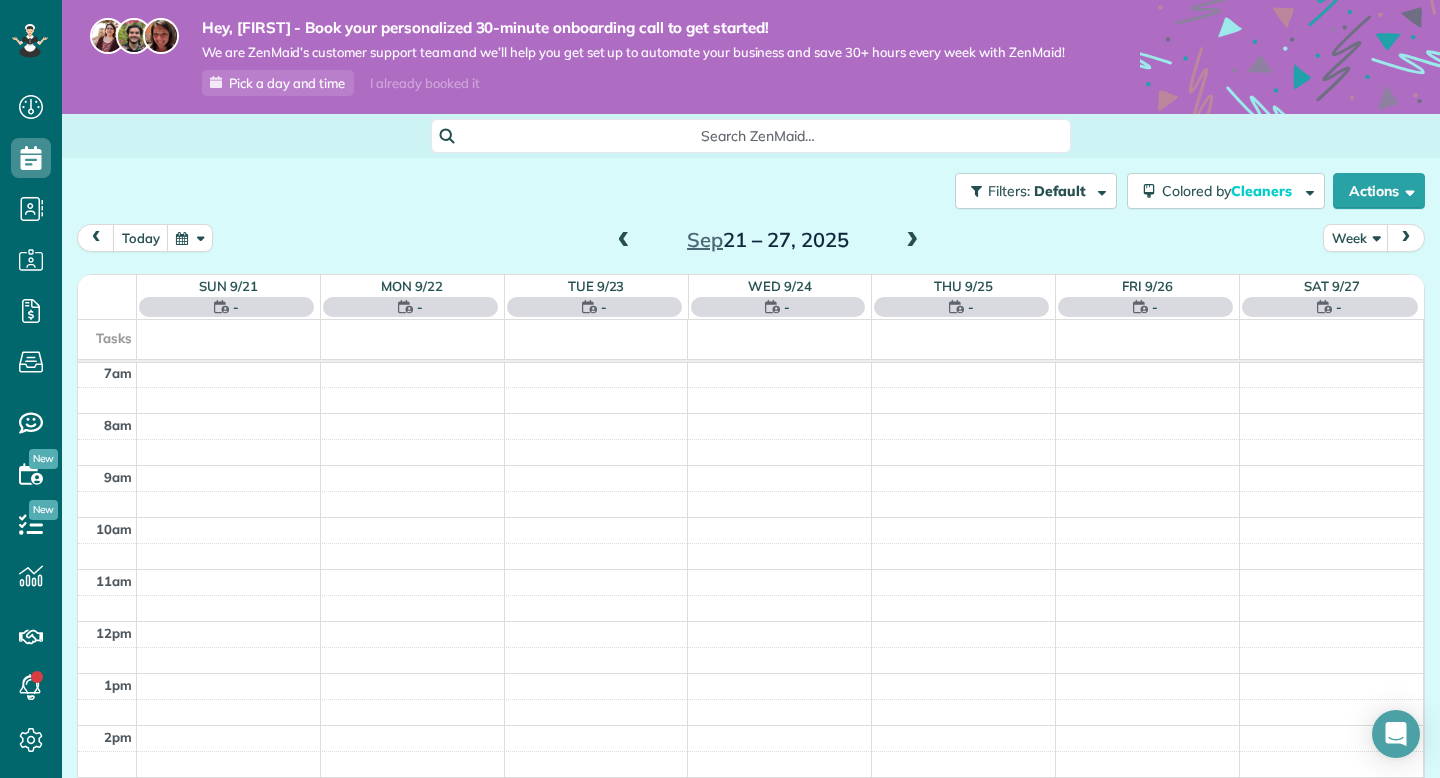 click at bounding box center (912, 241) 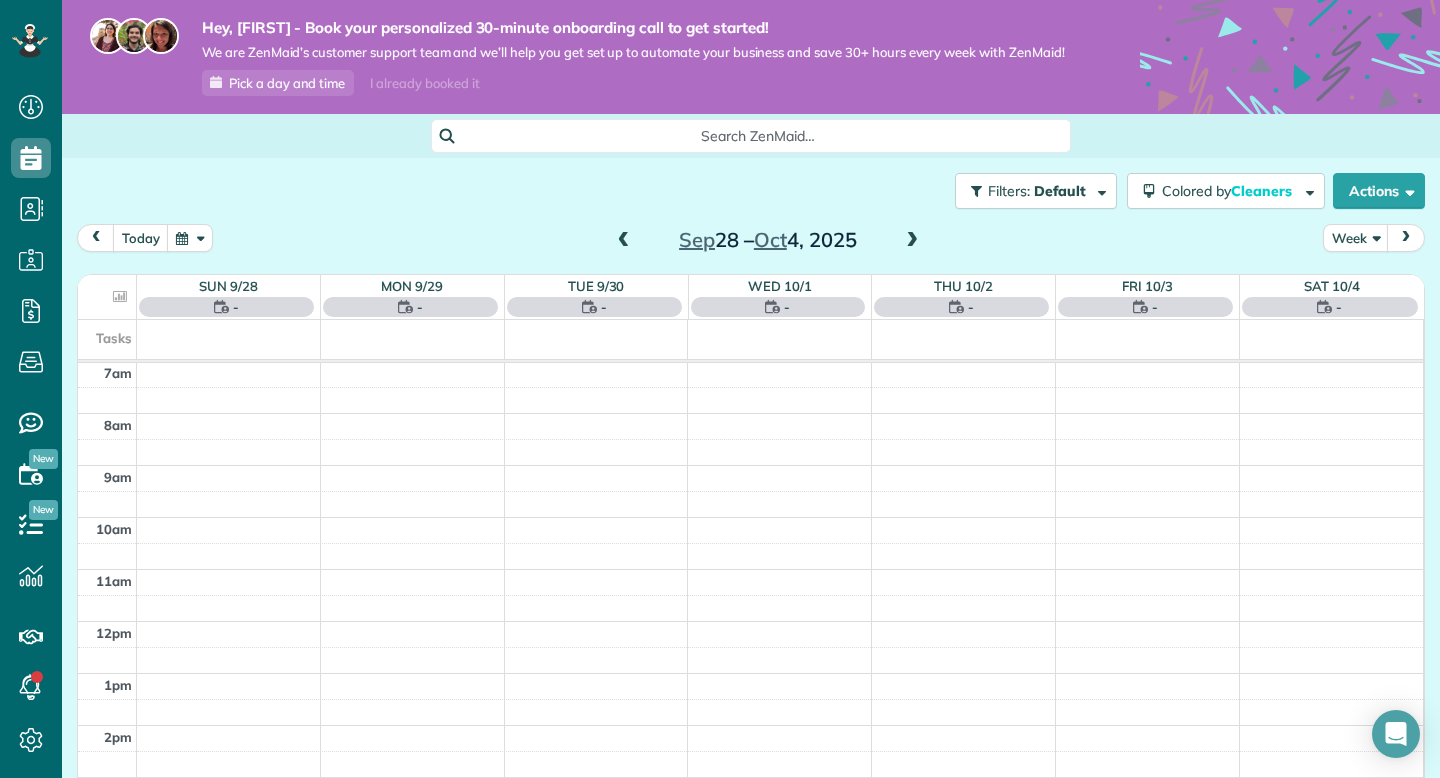 click at bounding box center (912, 241) 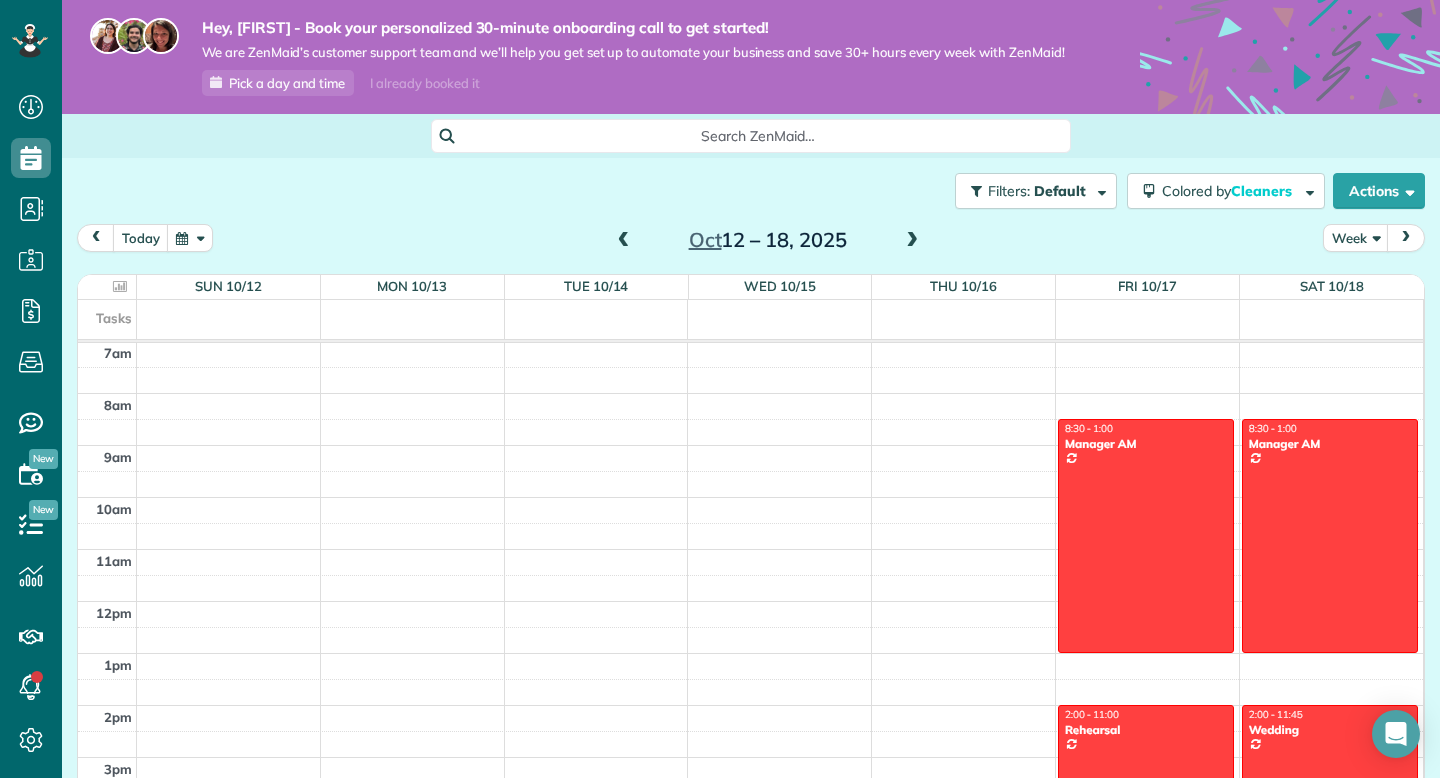 click at bounding box center [912, 241] 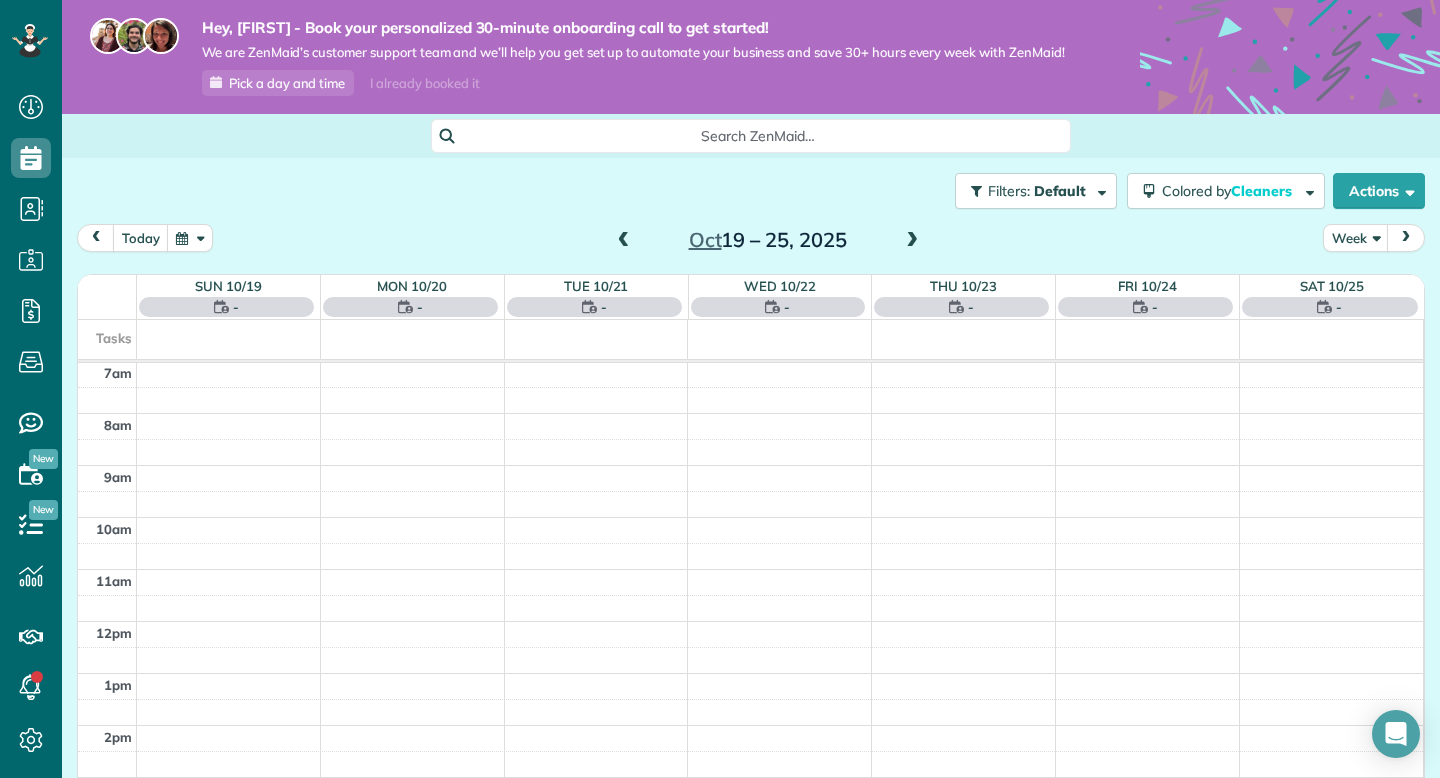click at bounding box center (912, 241) 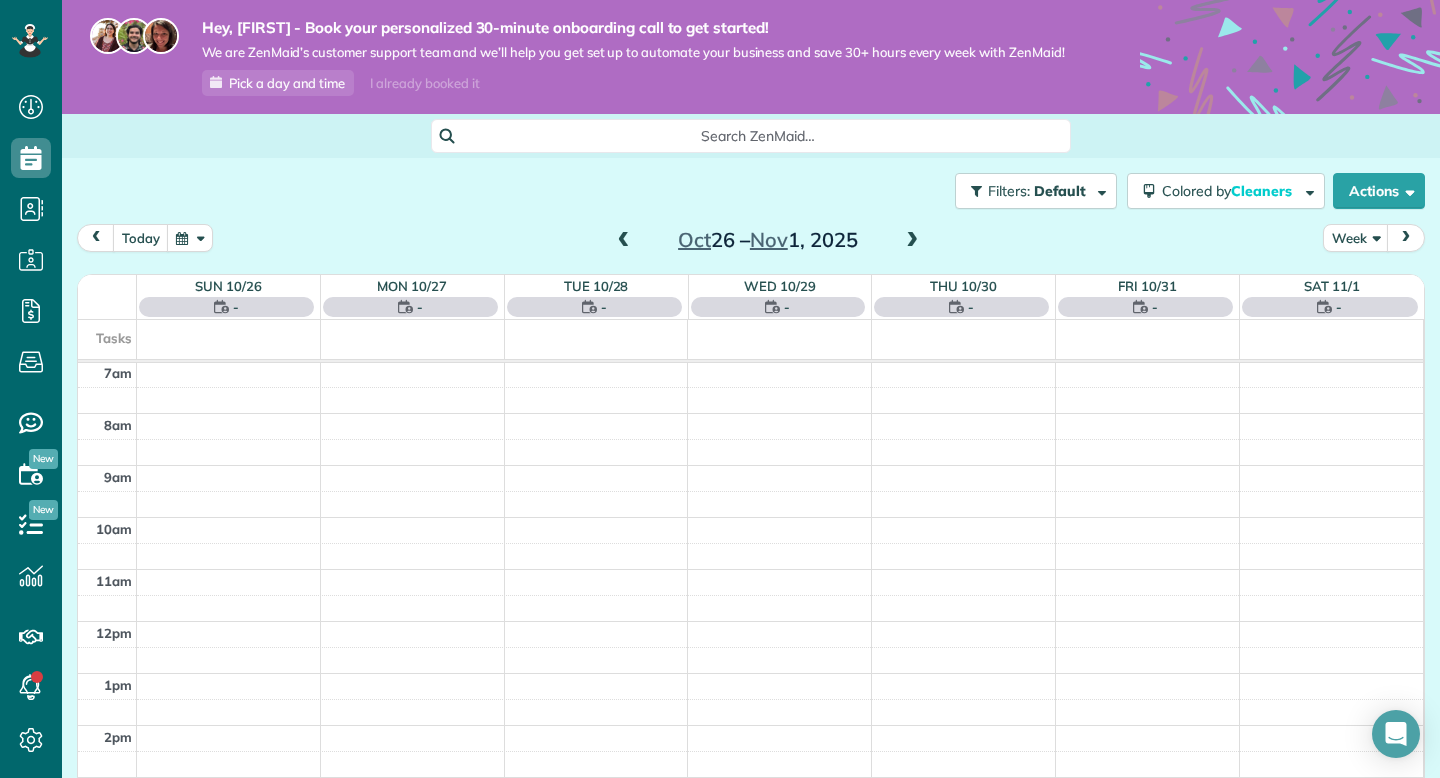 click at bounding box center (912, 241) 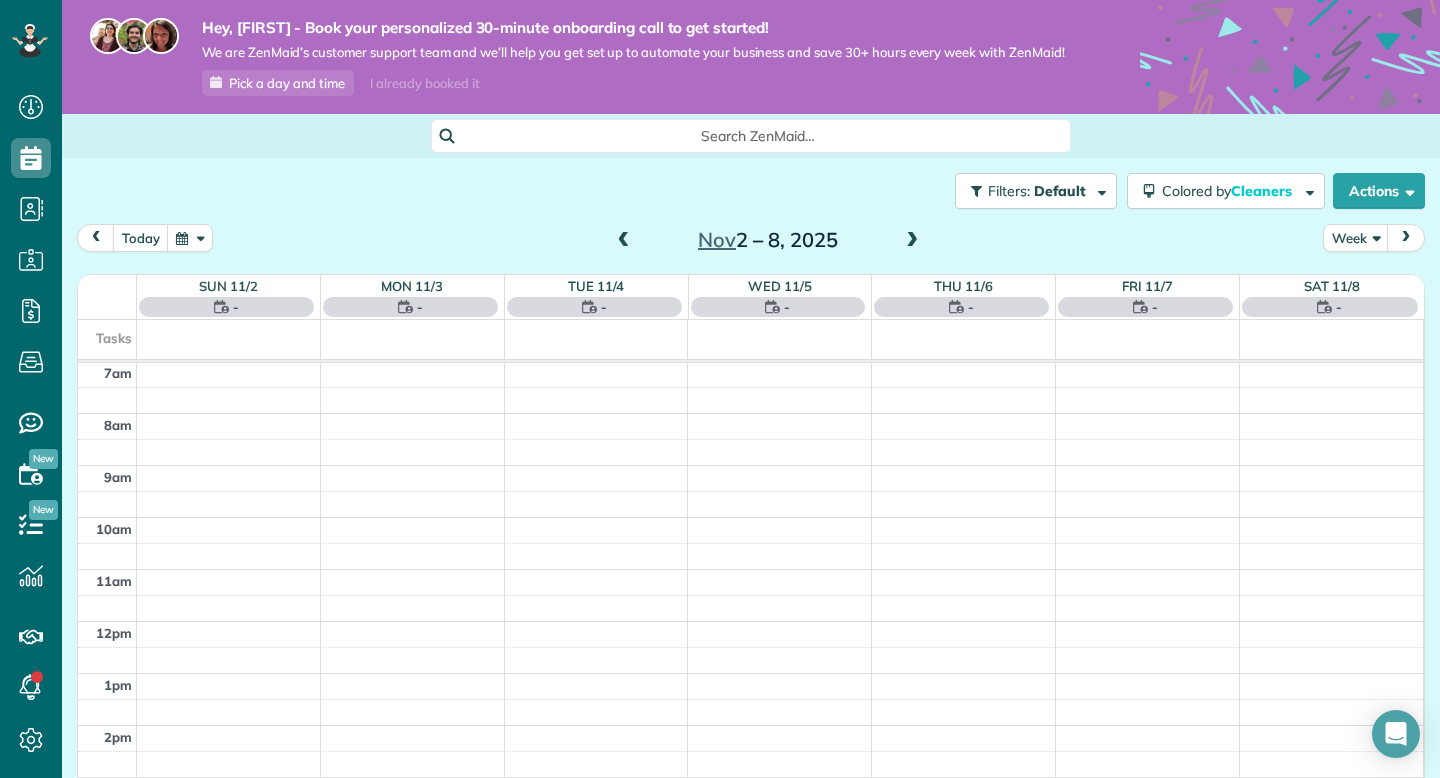 click at bounding box center [912, 241] 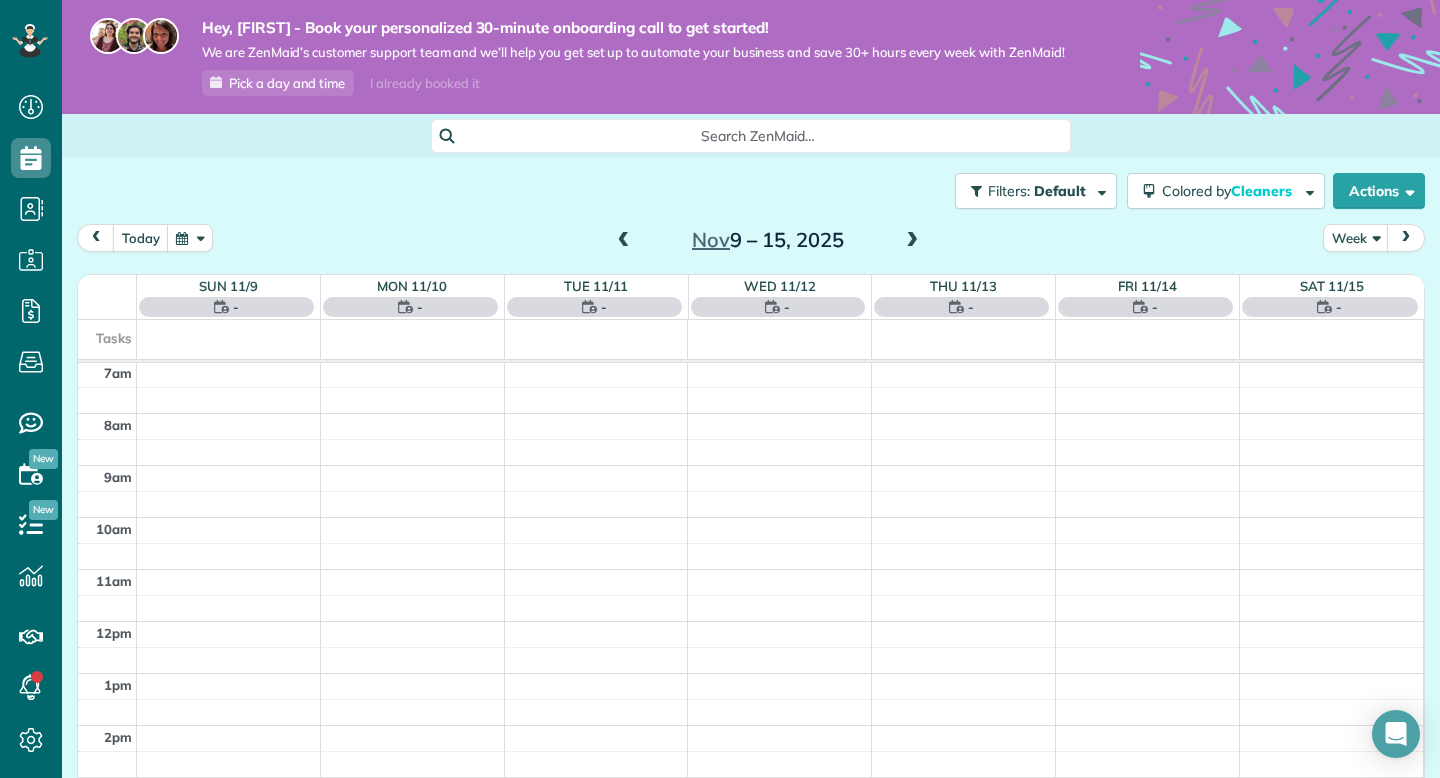 click at bounding box center [912, 241] 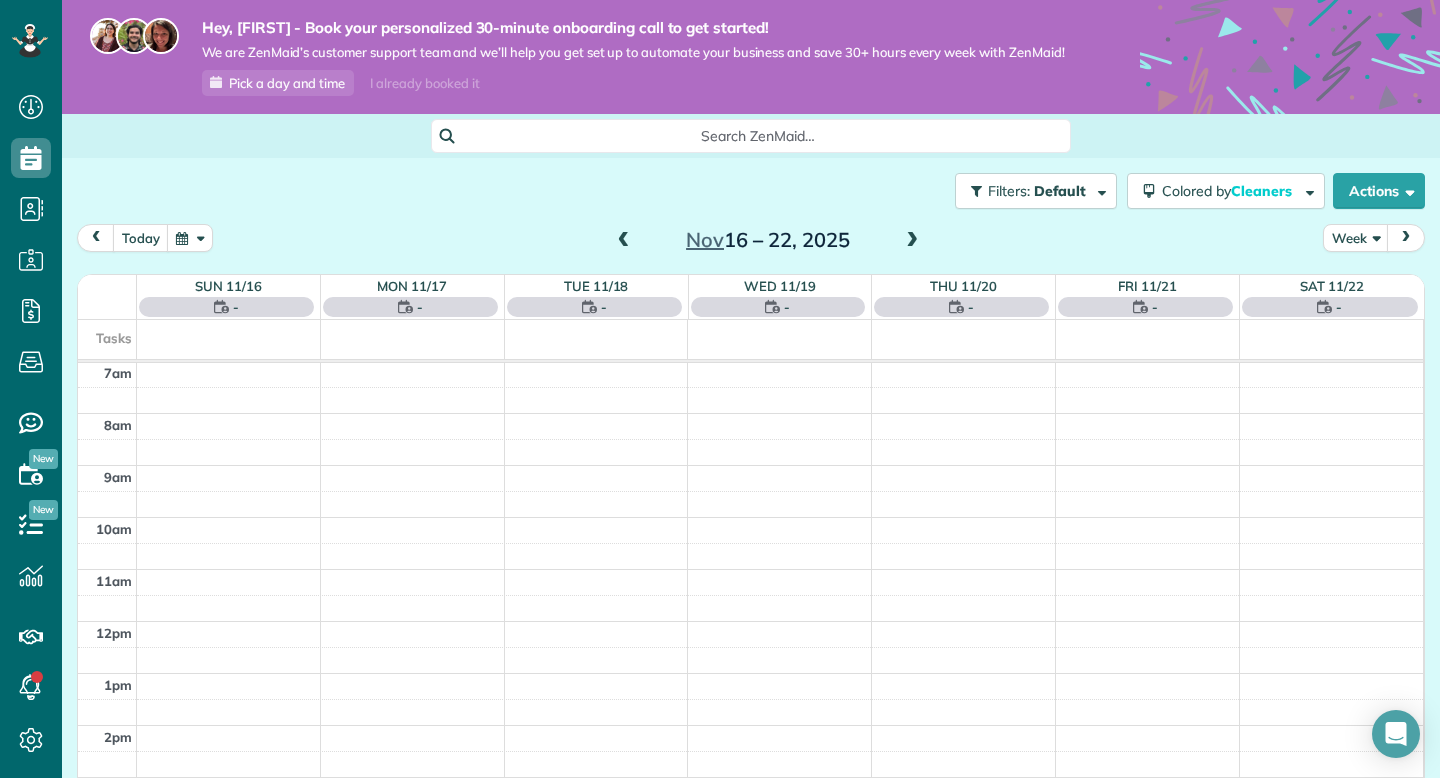 click at bounding box center (912, 241) 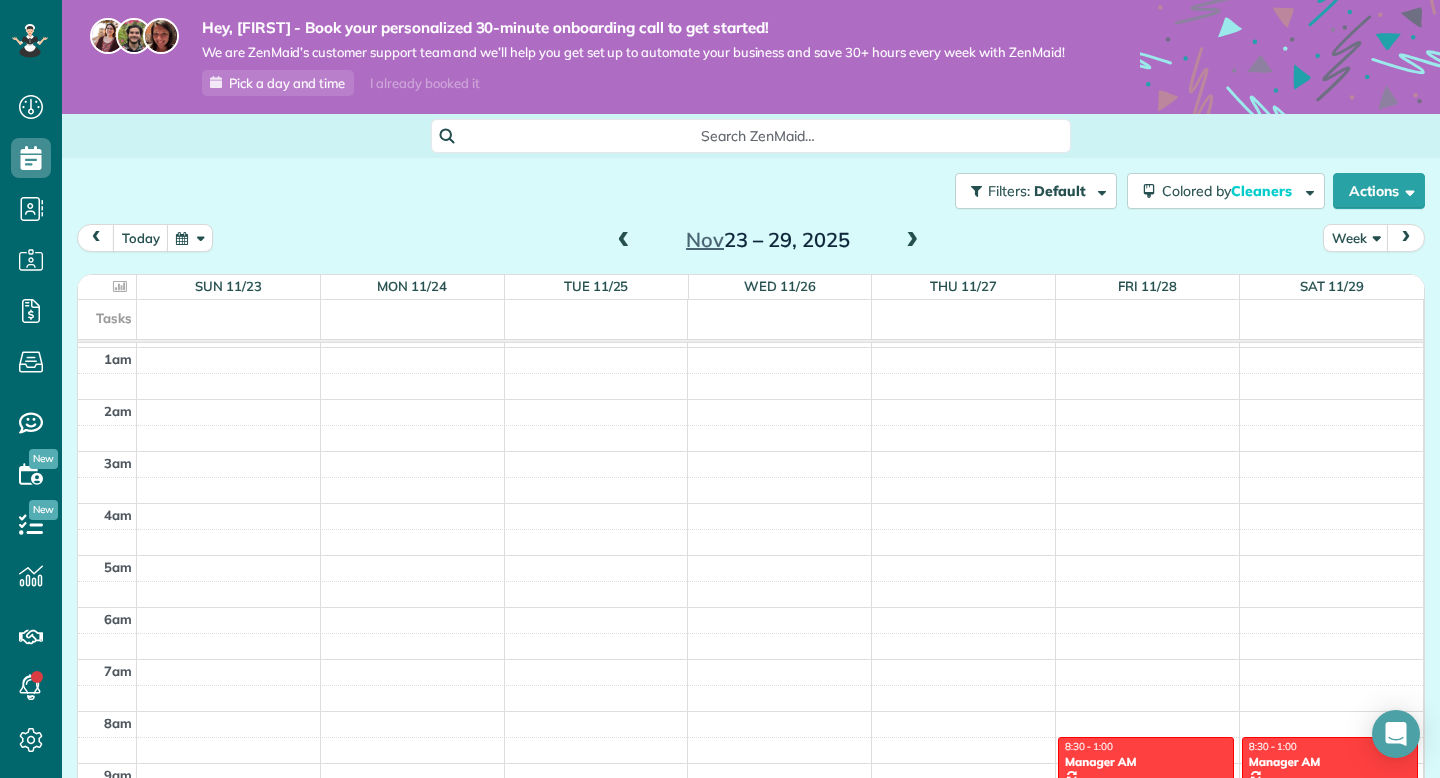 scroll, scrollTop: 0, scrollLeft: 0, axis: both 